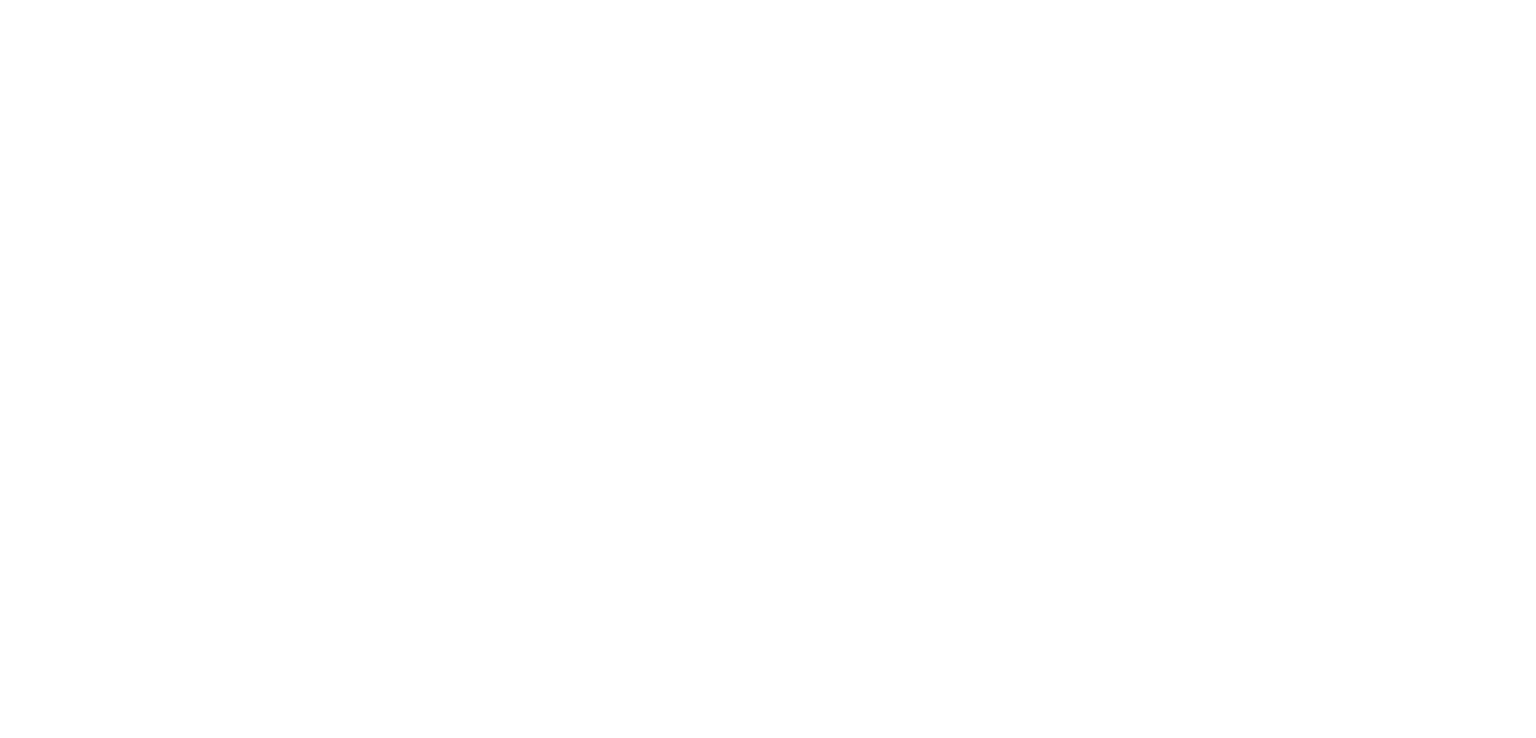 click at bounding box center [768, 369] 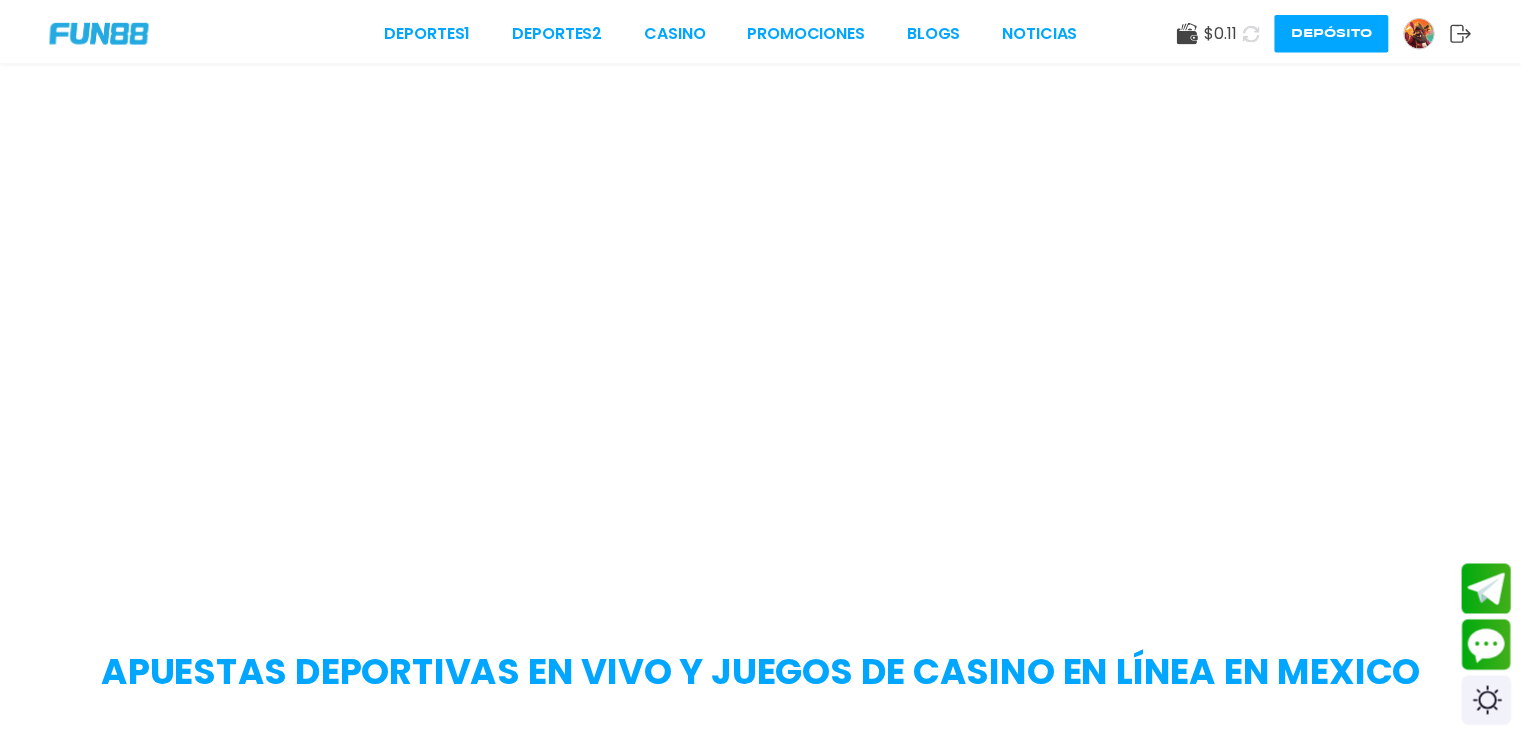 scroll, scrollTop: 0, scrollLeft: 0, axis: both 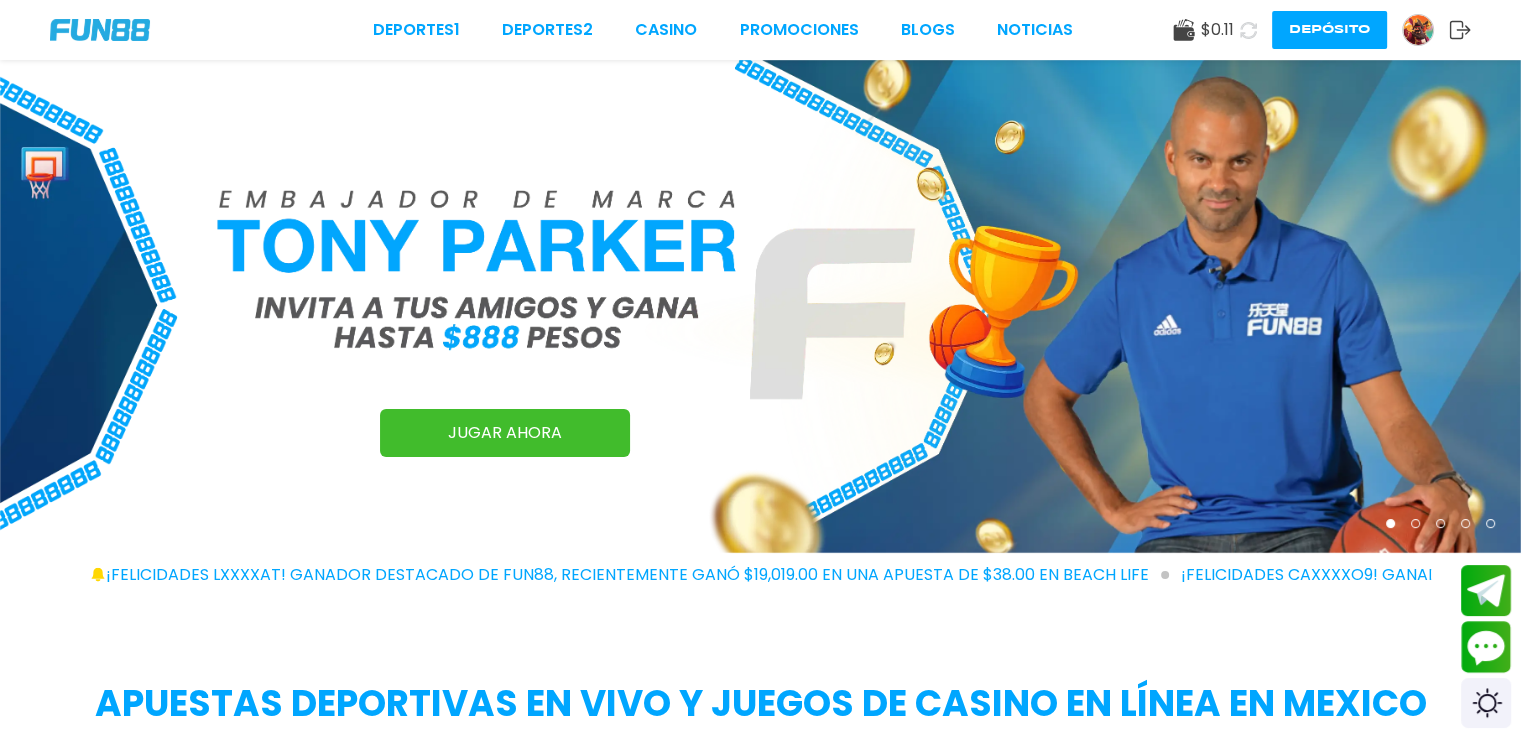 click at bounding box center (760, 306) 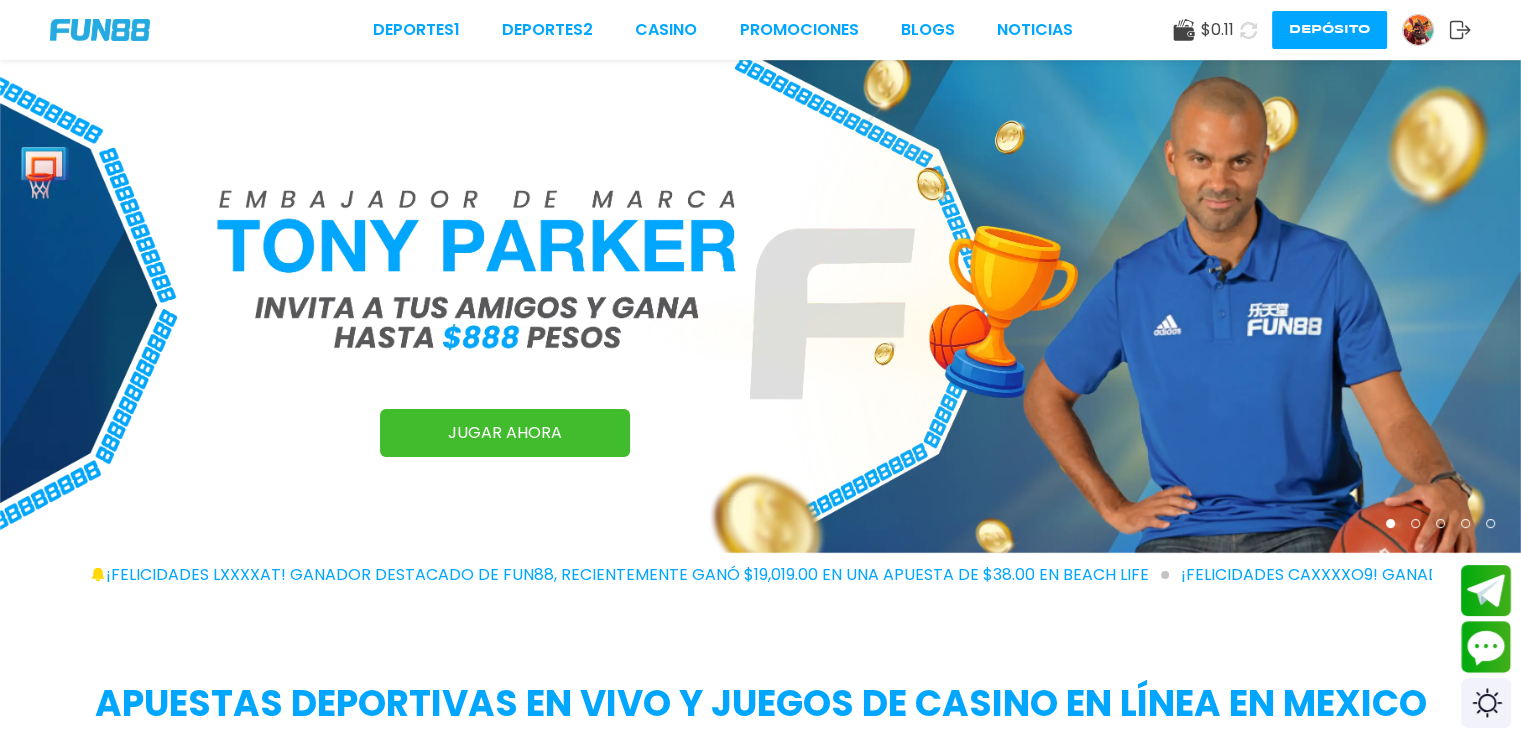 click at bounding box center [760, 306] 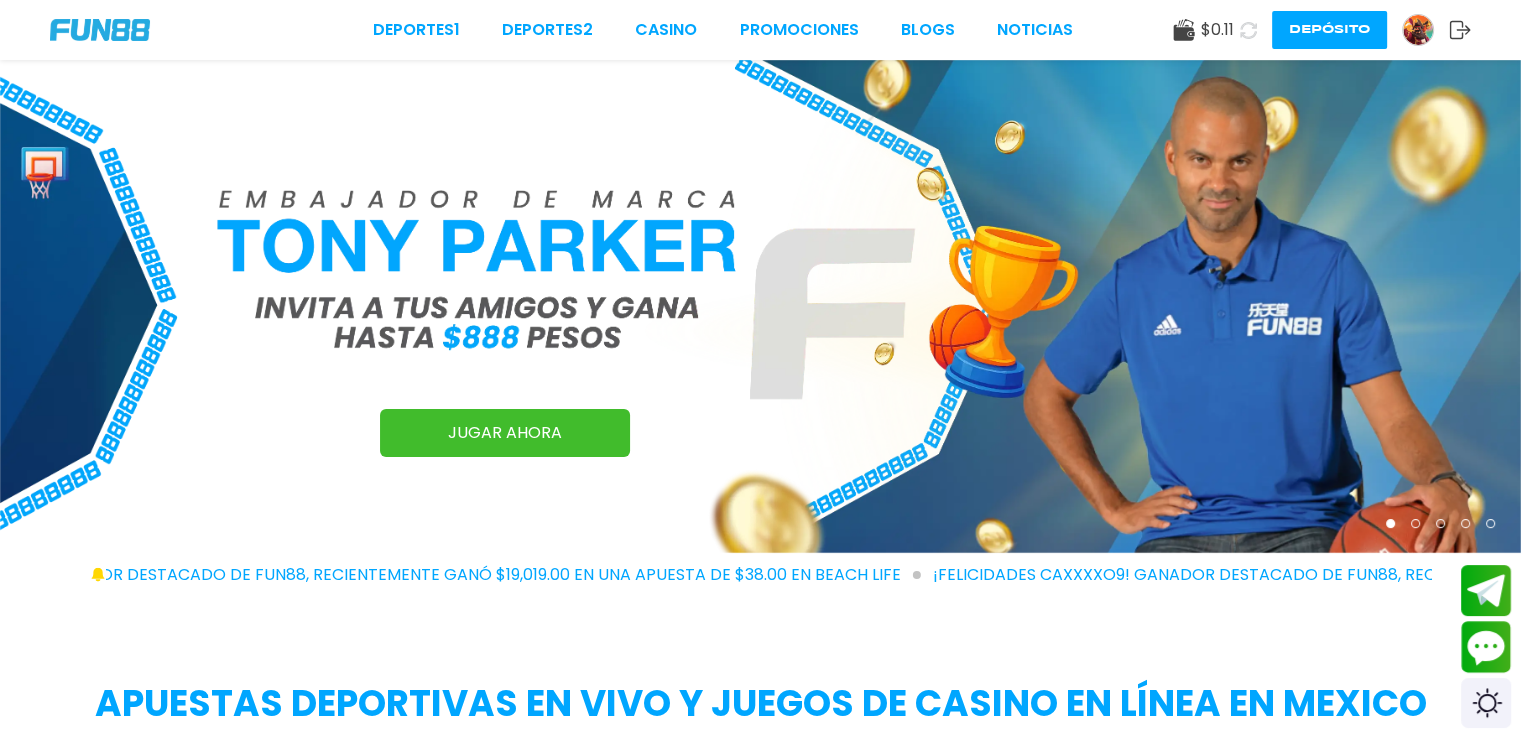 click 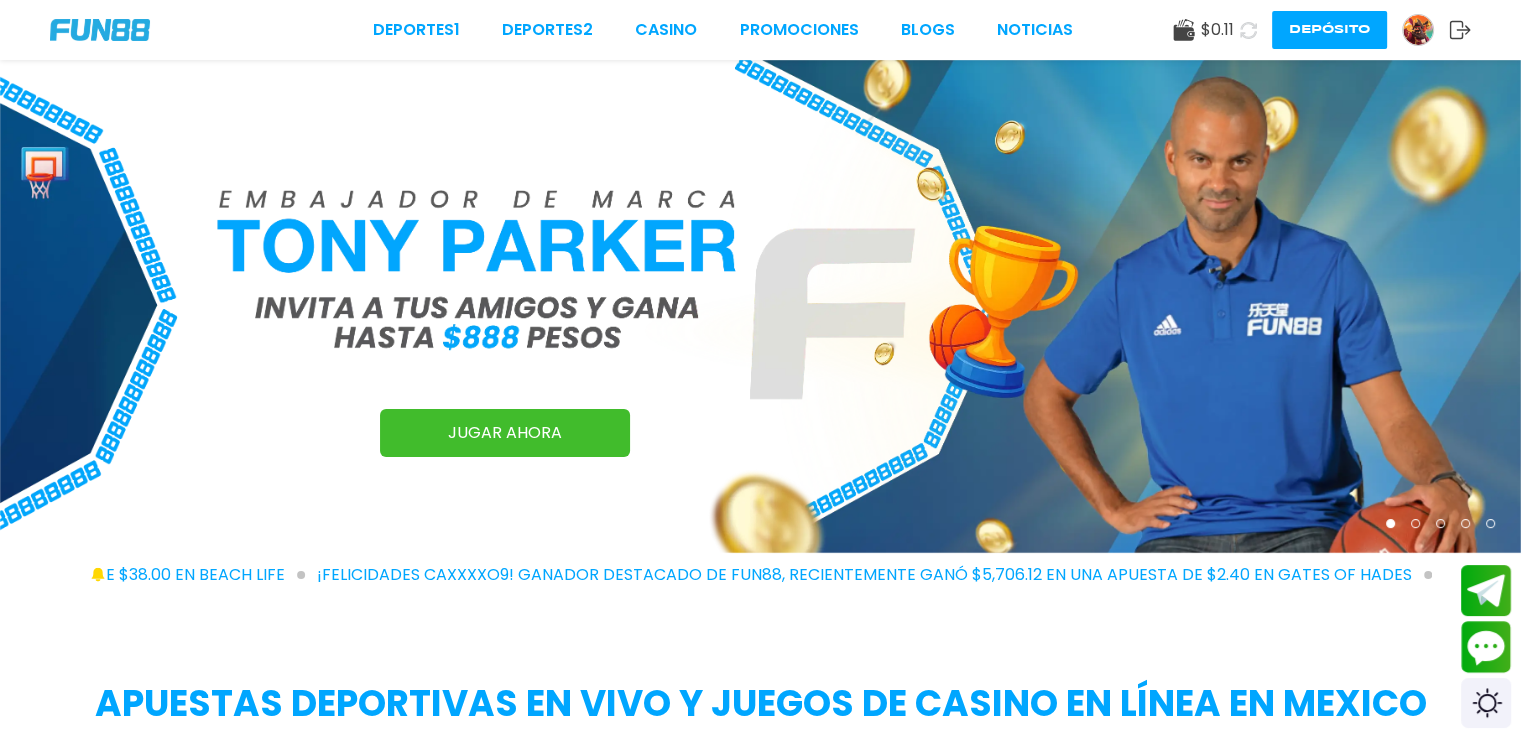 click on "JUGAR AHORA" at bounding box center [505, 433] 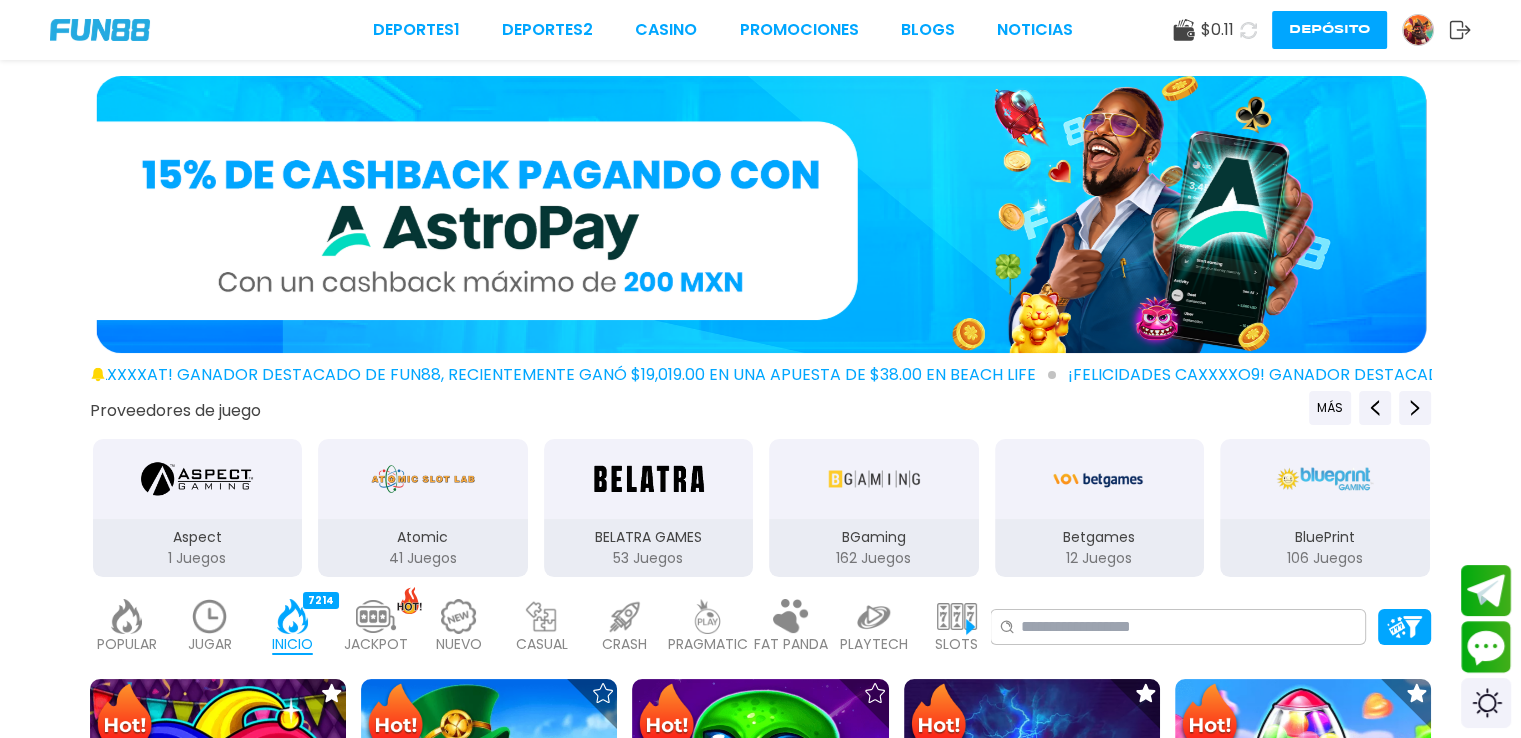 scroll, scrollTop: 184, scrollLeft: 0, axis: vertical 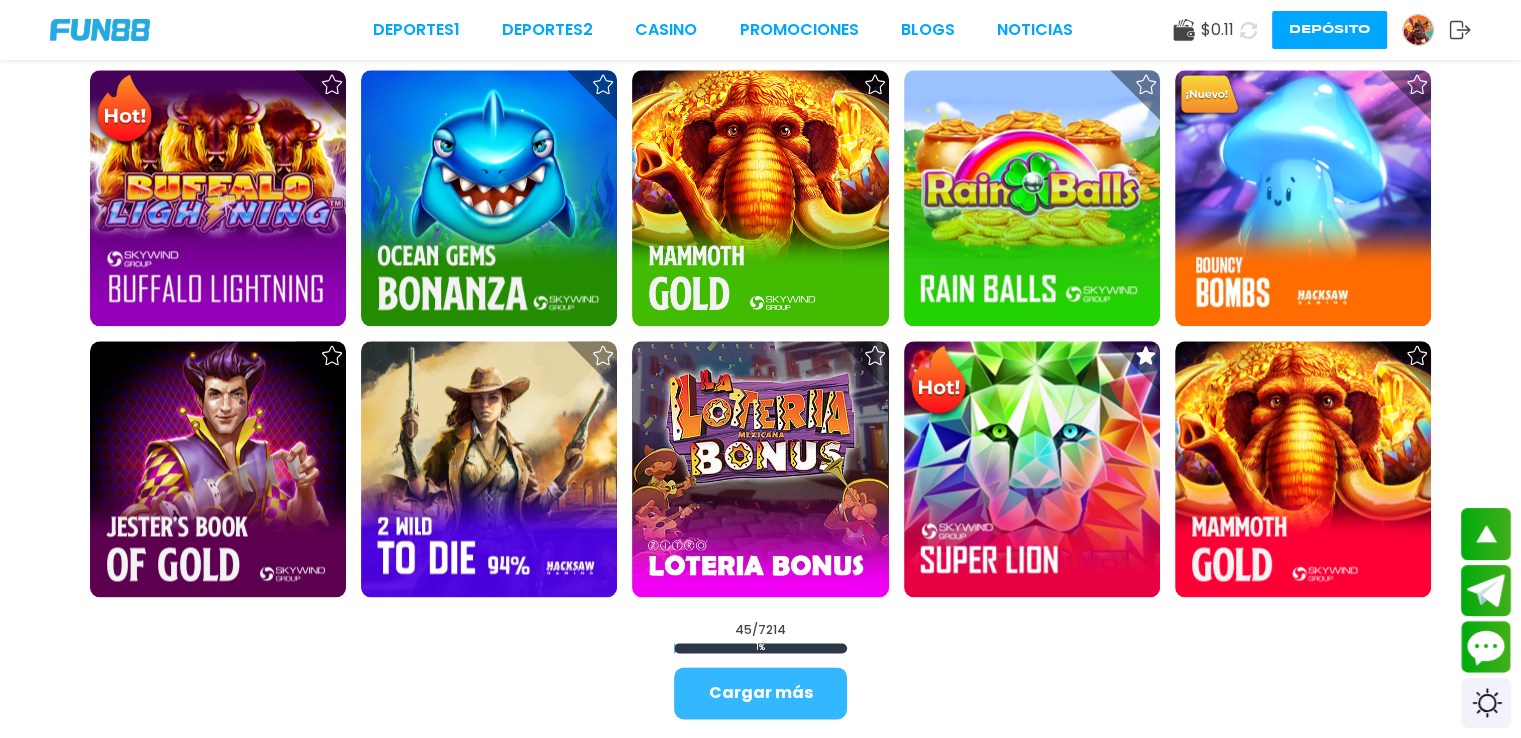click on "Cargar más" at bounding box center [760, 693] 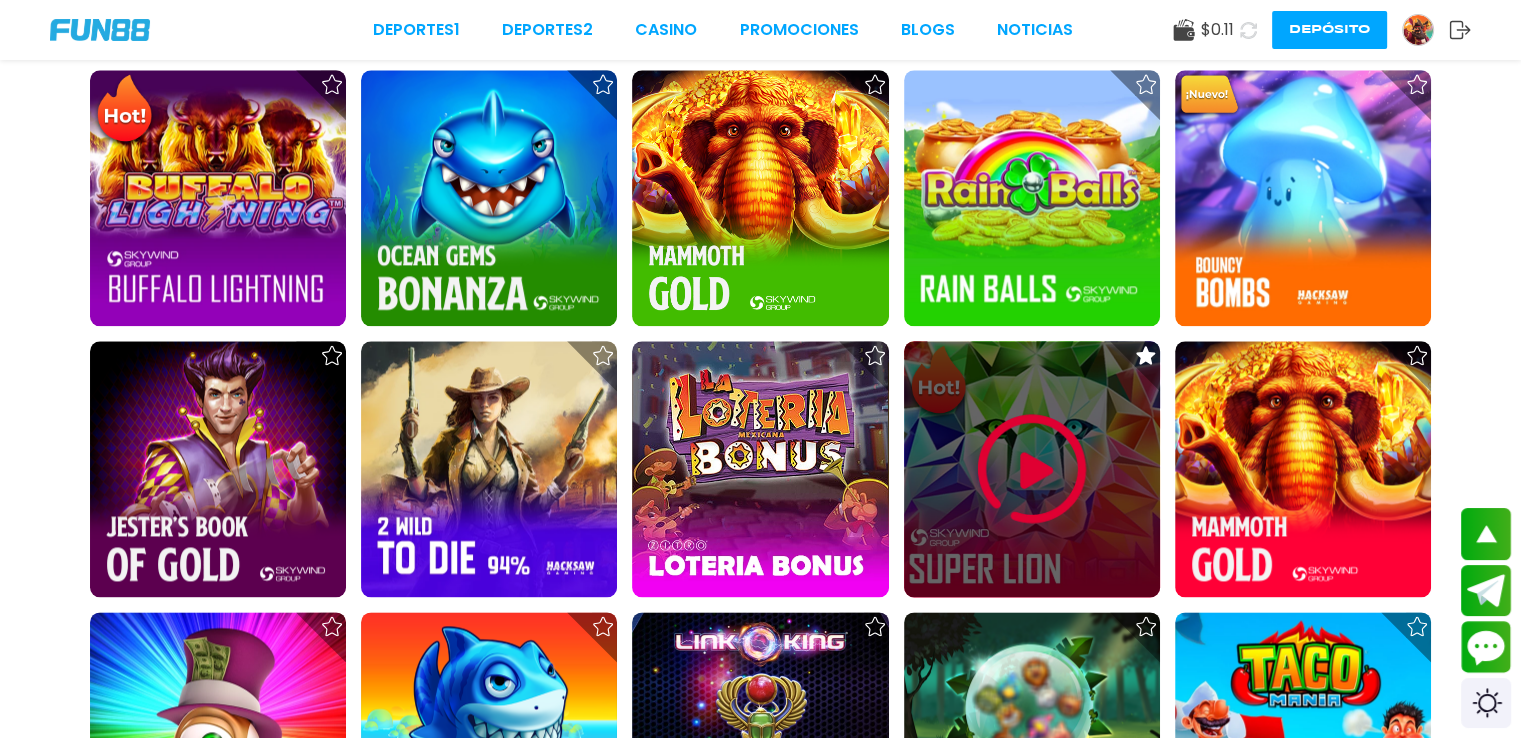 scroll, scrollTop: 2588, scrollLeft: 0, axis: vertical 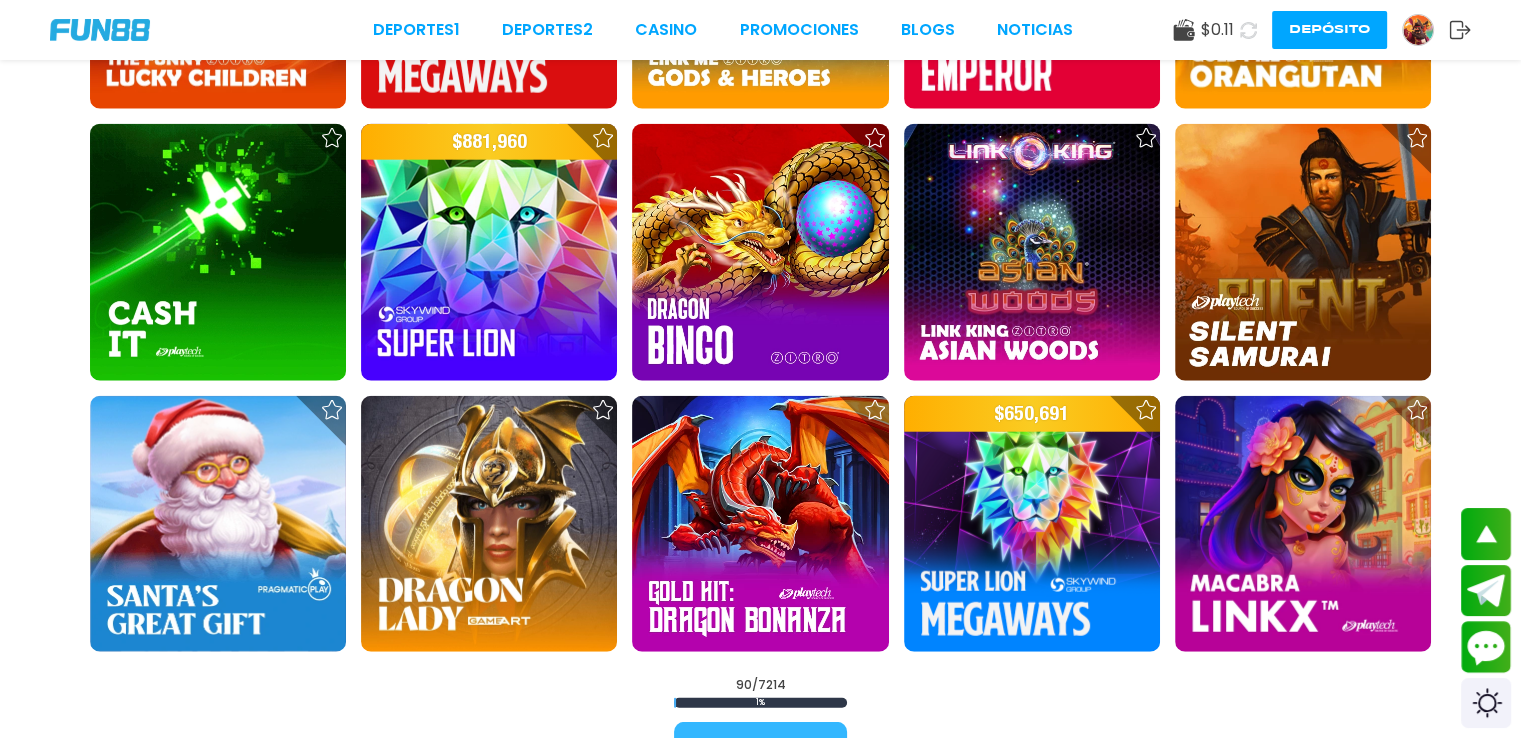 click on "Cargar más" at bounding box center [760, 748] 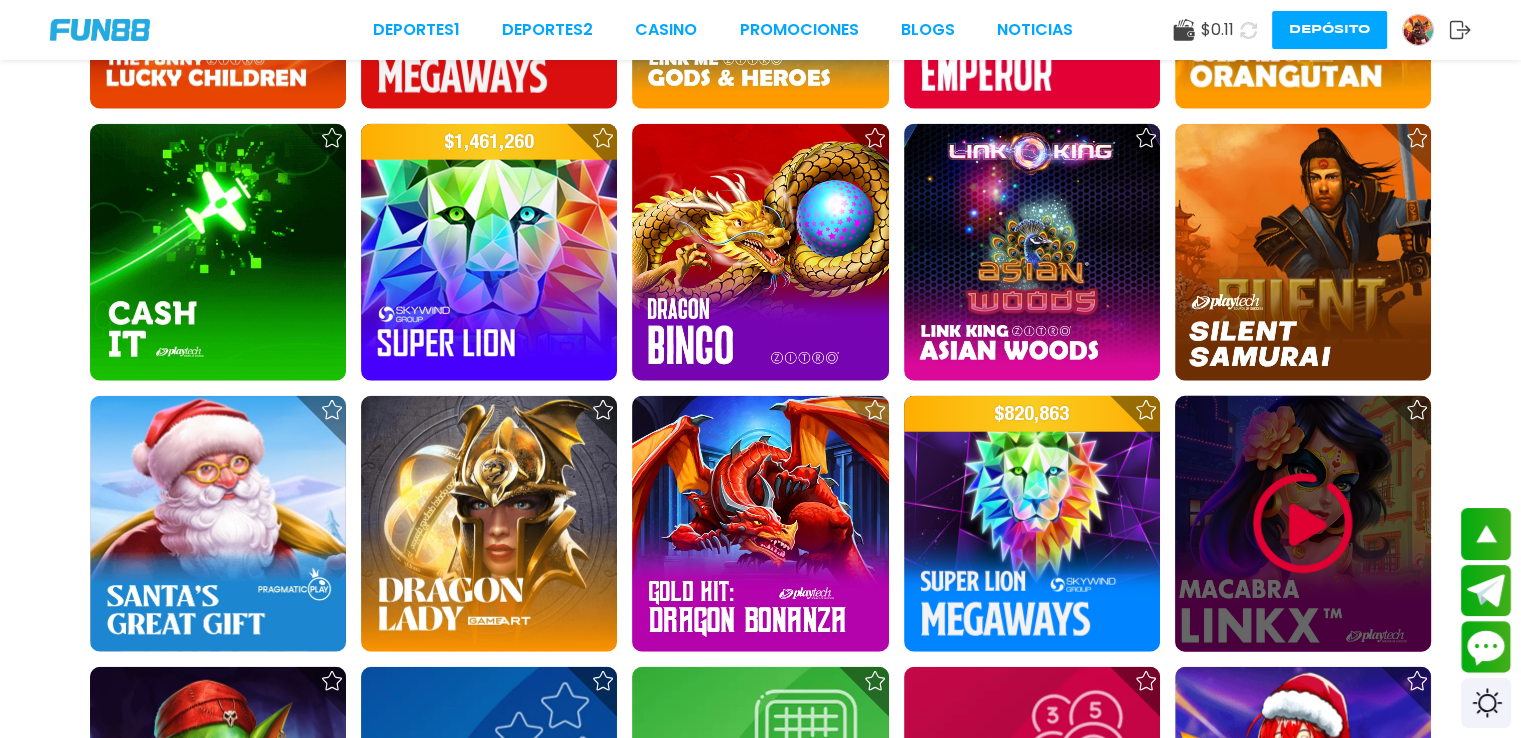 click at bounding box center (1303, 524) 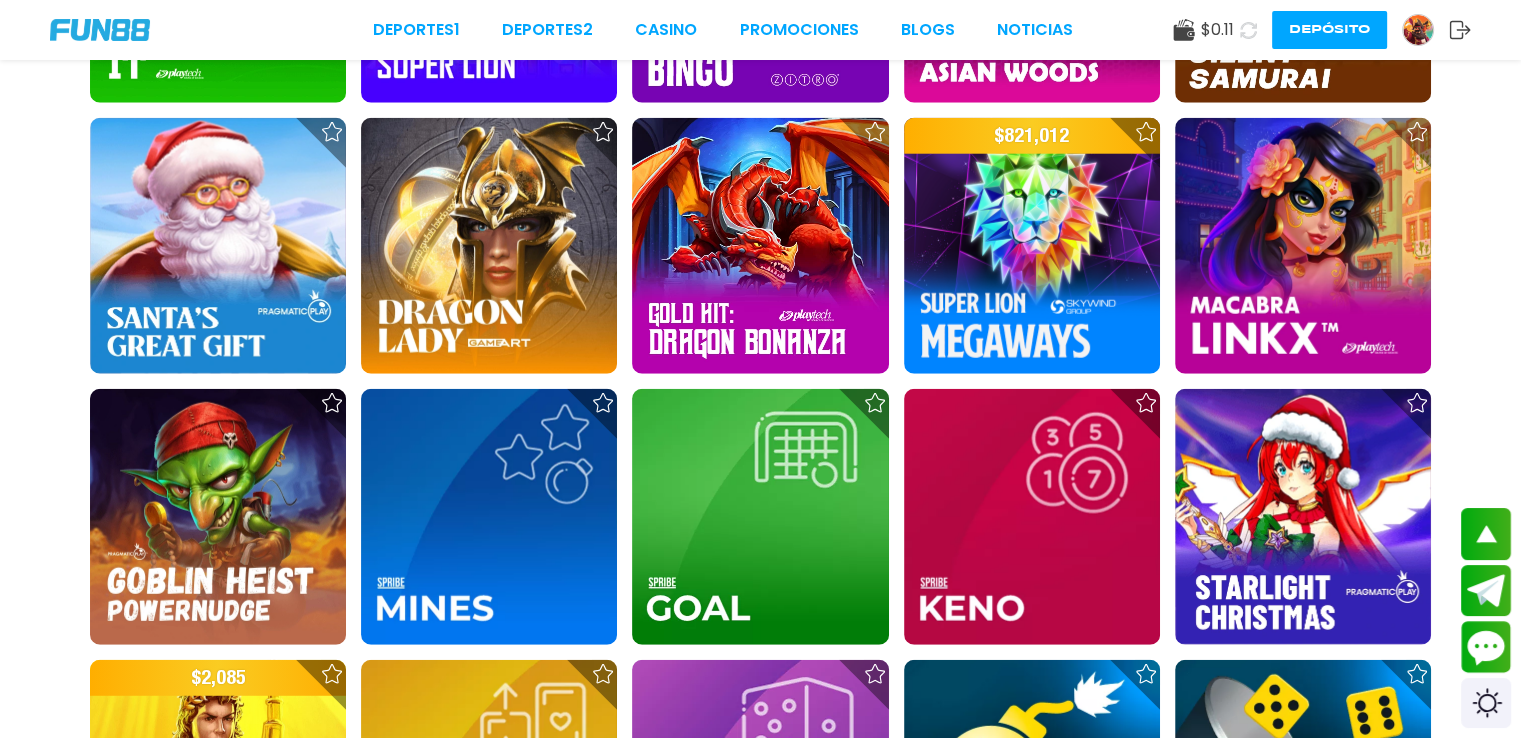 scroll, scrollTop: 5540, scrollLeft: 0, axis: vertical 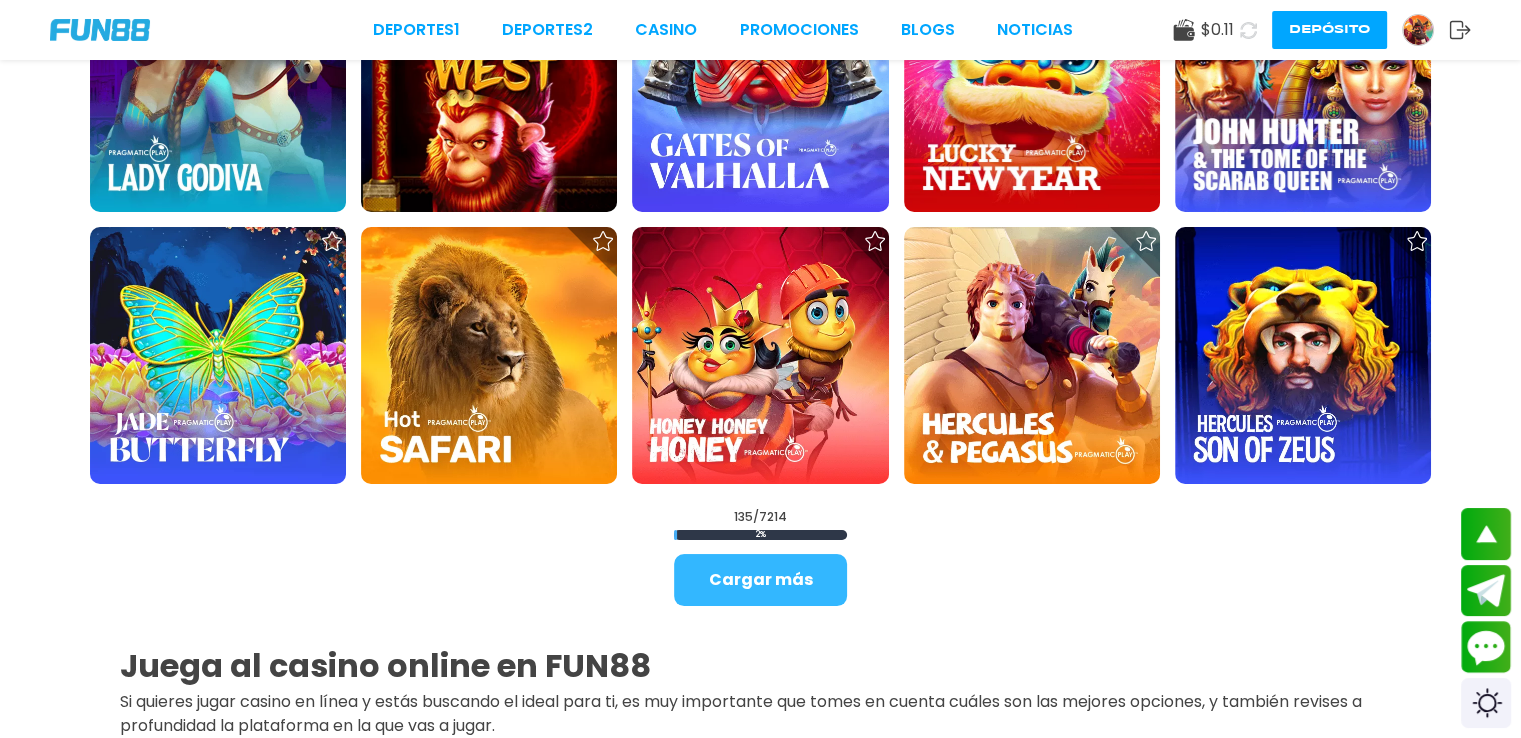 click on "Cargar más" at bounding box center (760, 580) 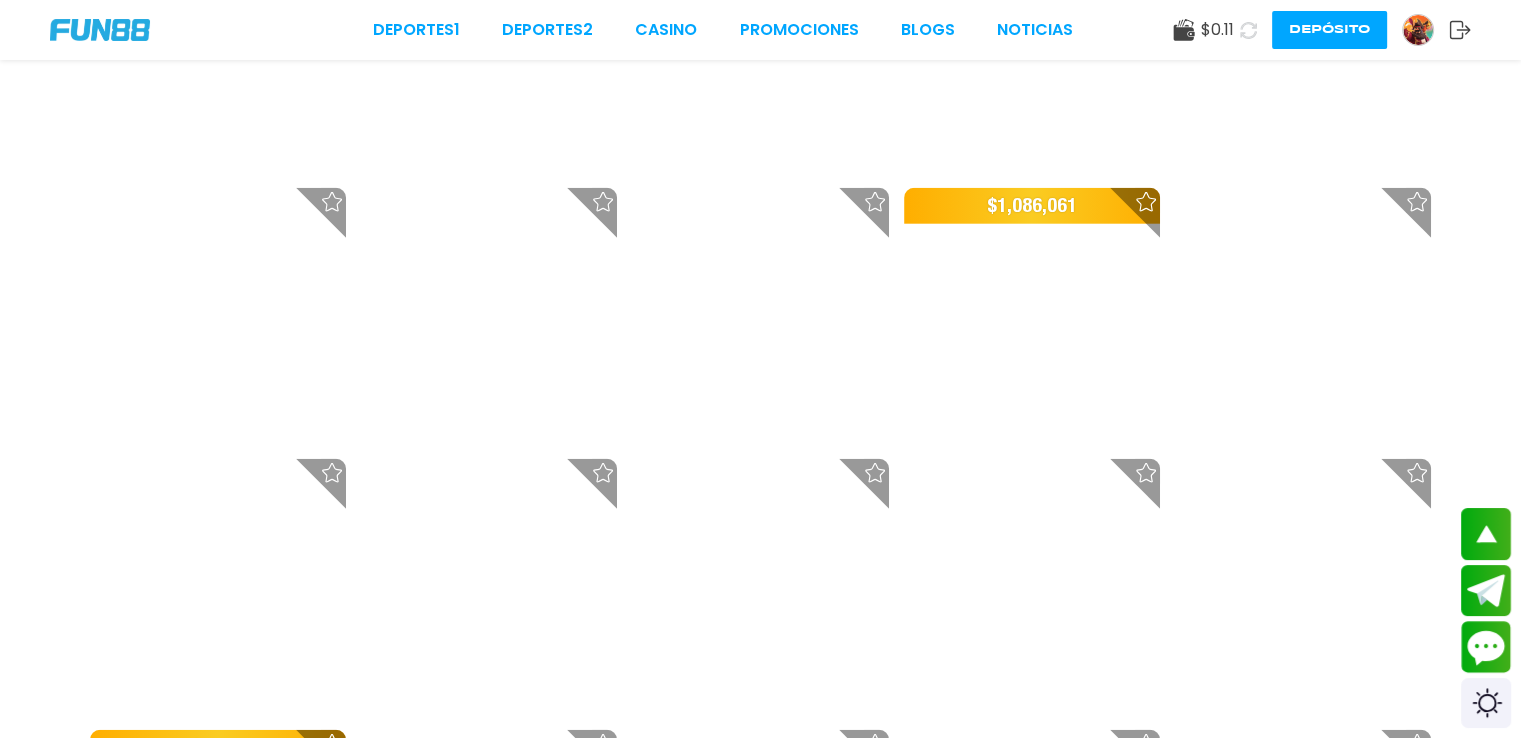 scroll, scrollTop: 7503, scrollLeft: 0, axis: vertical 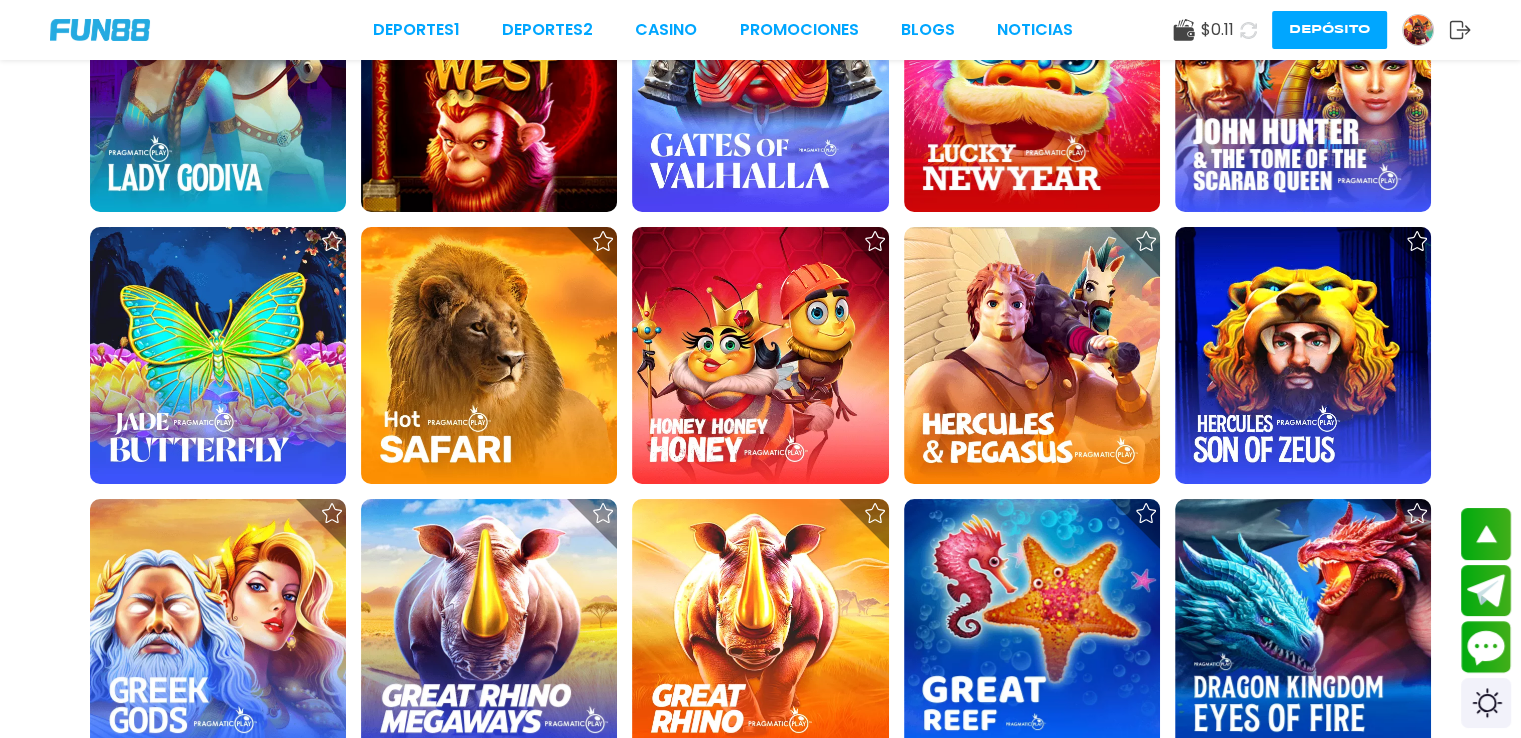 click on "$ 975,755 $ 1,402,584 $ 584,681 $ 18,632 $ 57,359 $ 1,085,840 $ 1,287,736 $ 645,801 $ 1,086,242 $ 1,980 $ 1,871" at bounding box center (760, -1950) 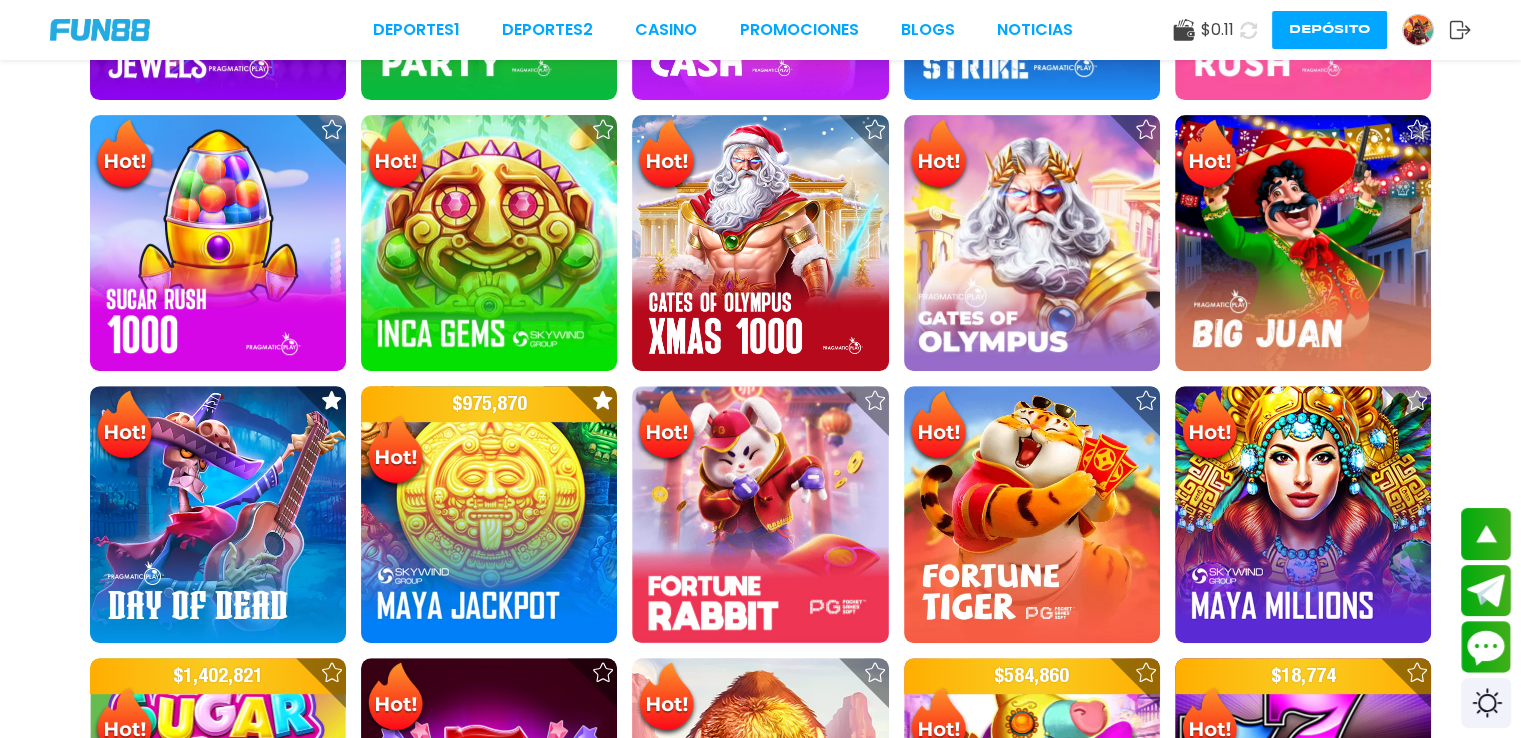 scroll, scrollTop: 0, scrollLeft: 0, axis: both 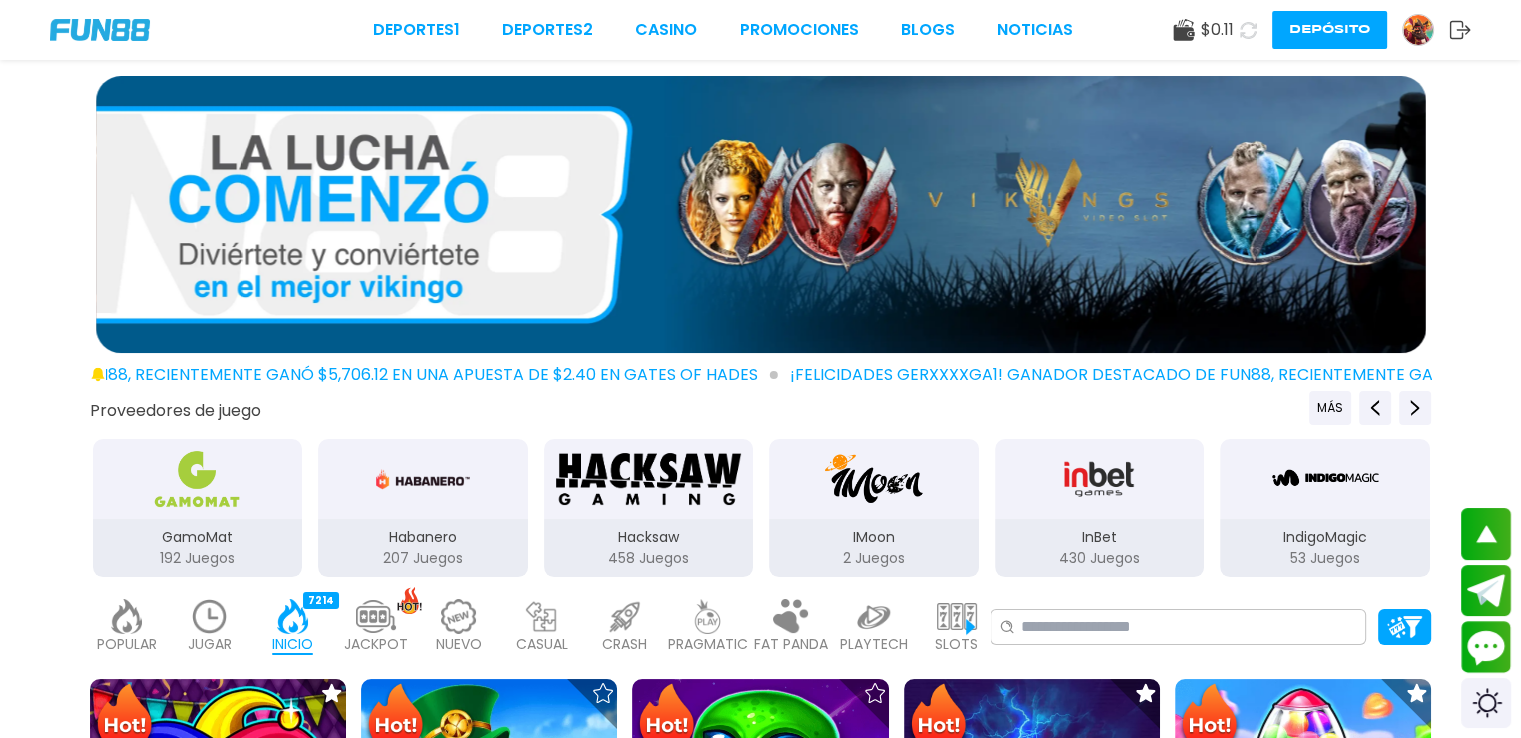 click at bounding box center [210, 616] 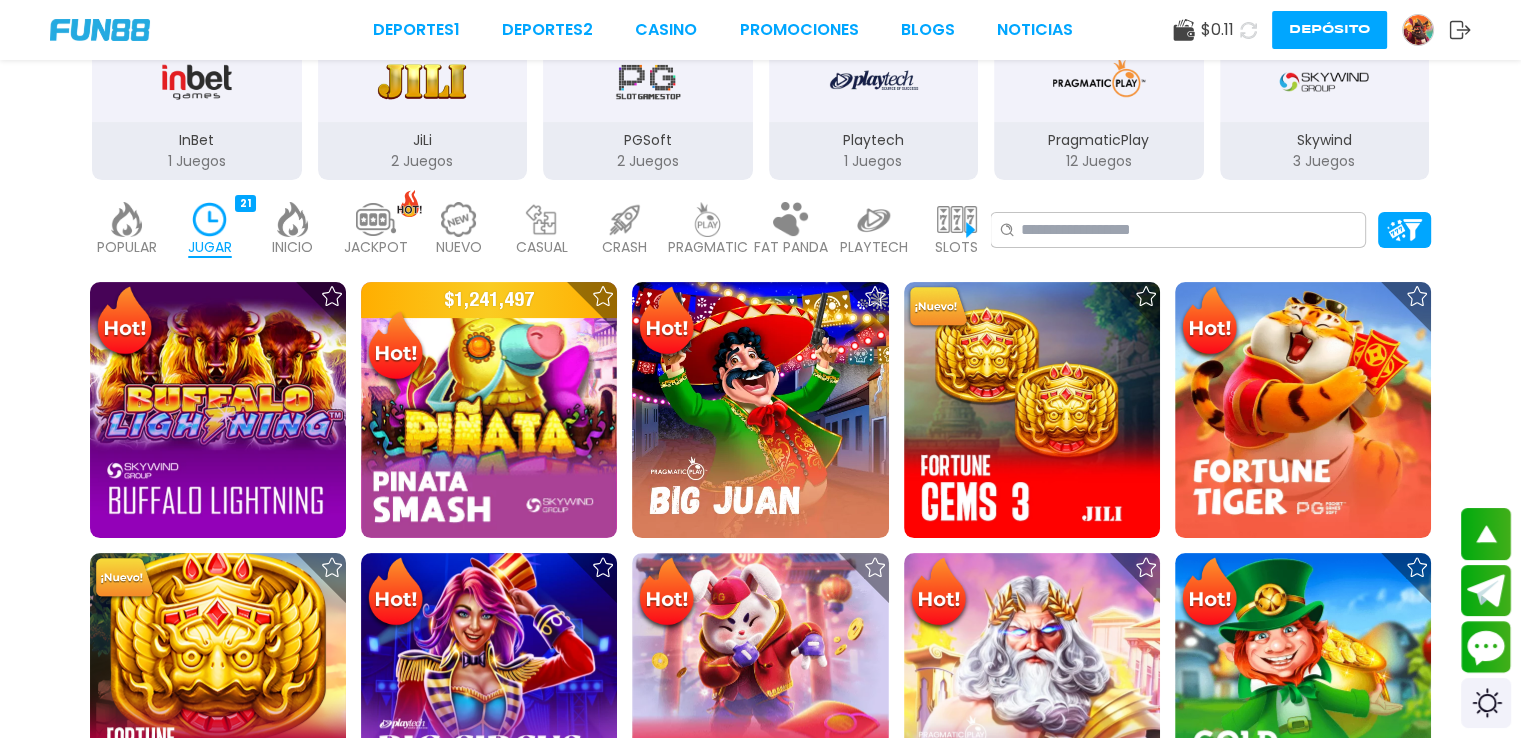 scroll, scrollTop: 615, scrollLeft: 0, axis: vertical 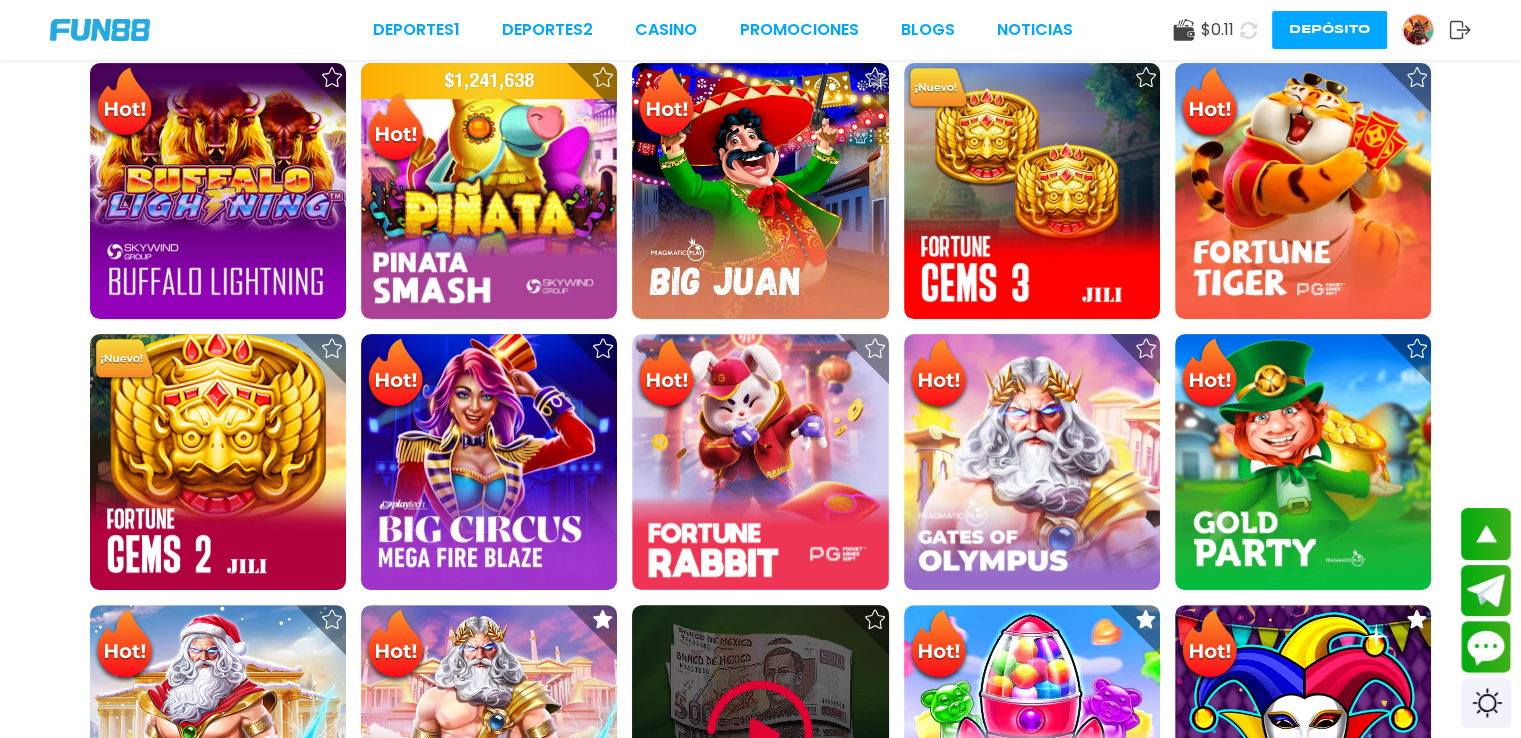 click at bounding box center (760, 733) 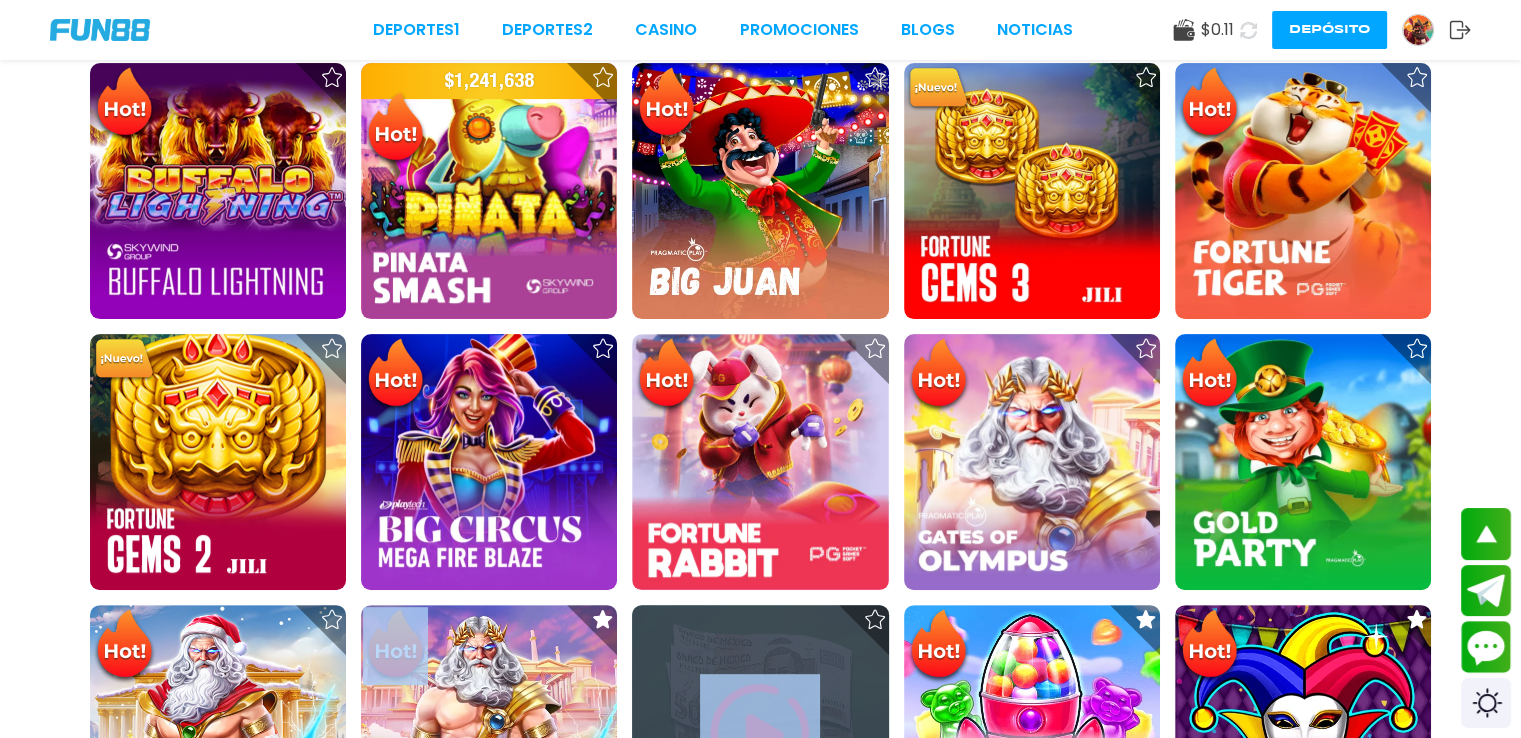 click at bounding box center [760, 733] 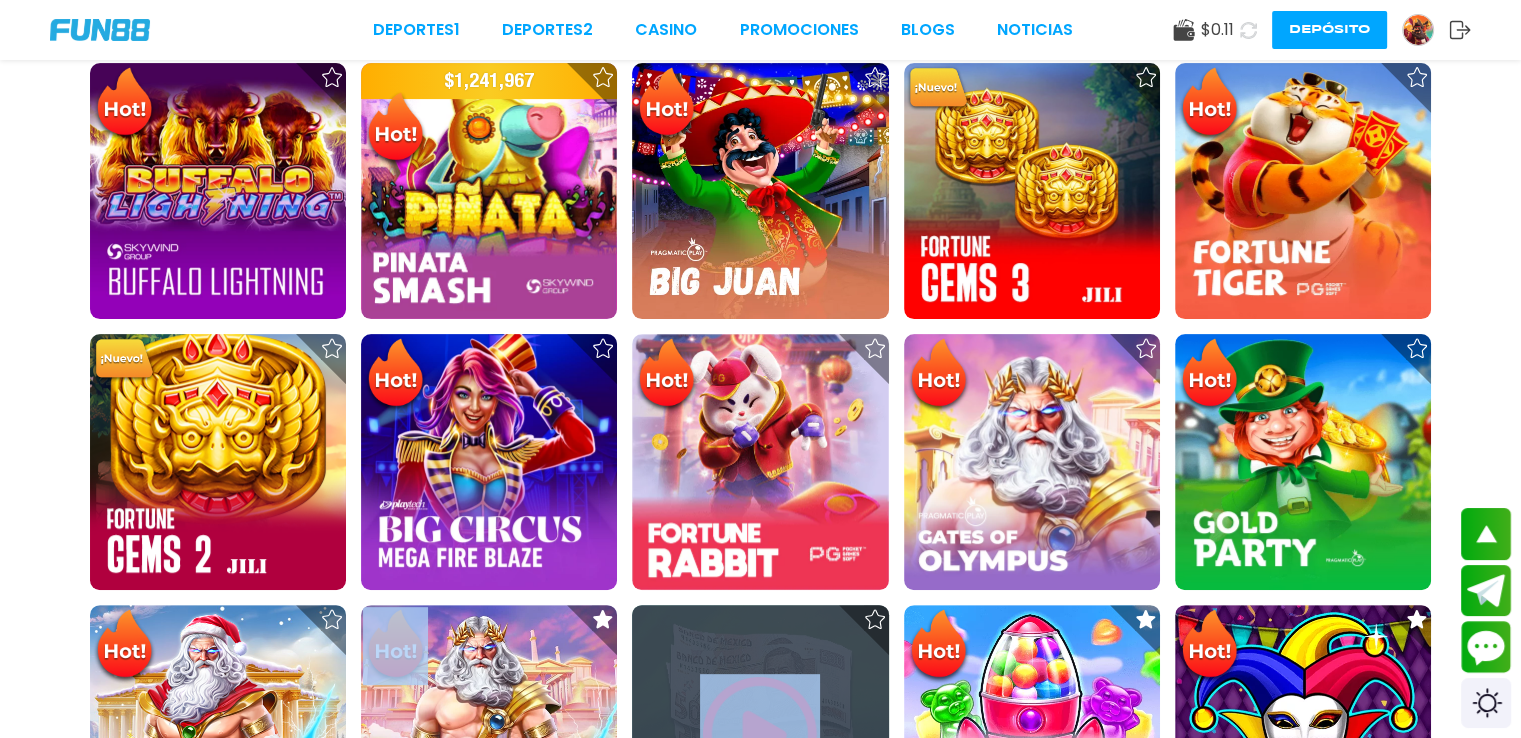 click at bounding box center (760, 734) 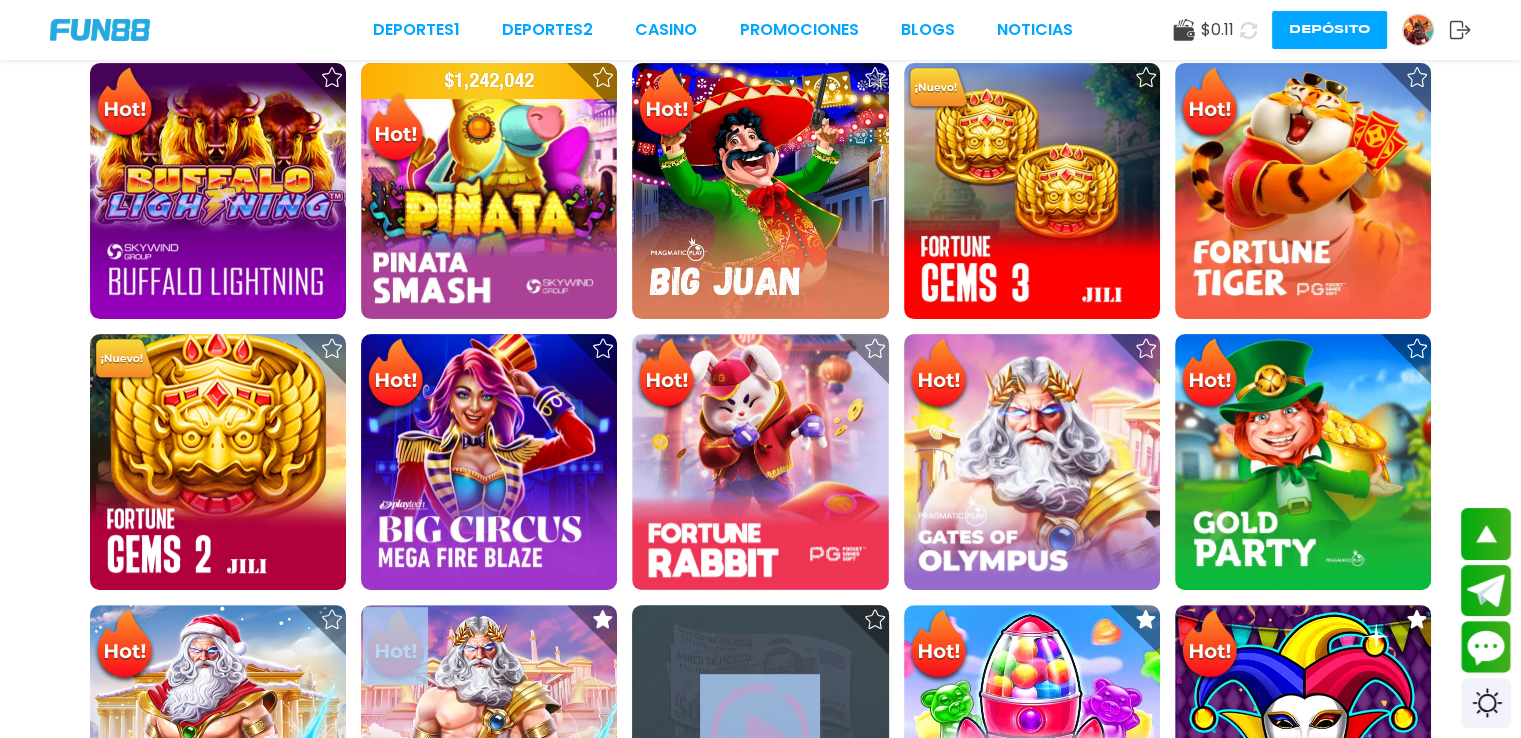 click at bounding box center (760, 734) 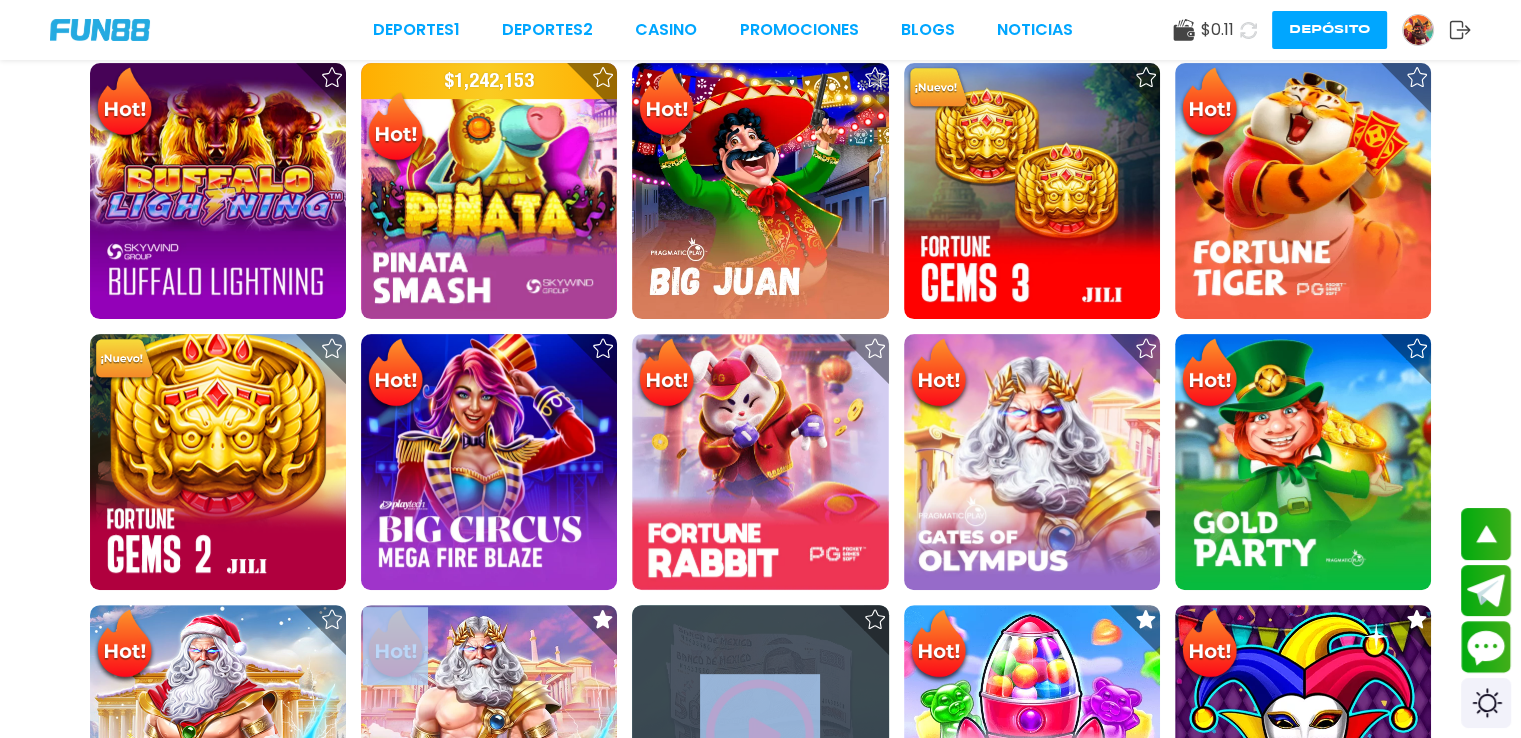 click at bounding box center [760, 734] 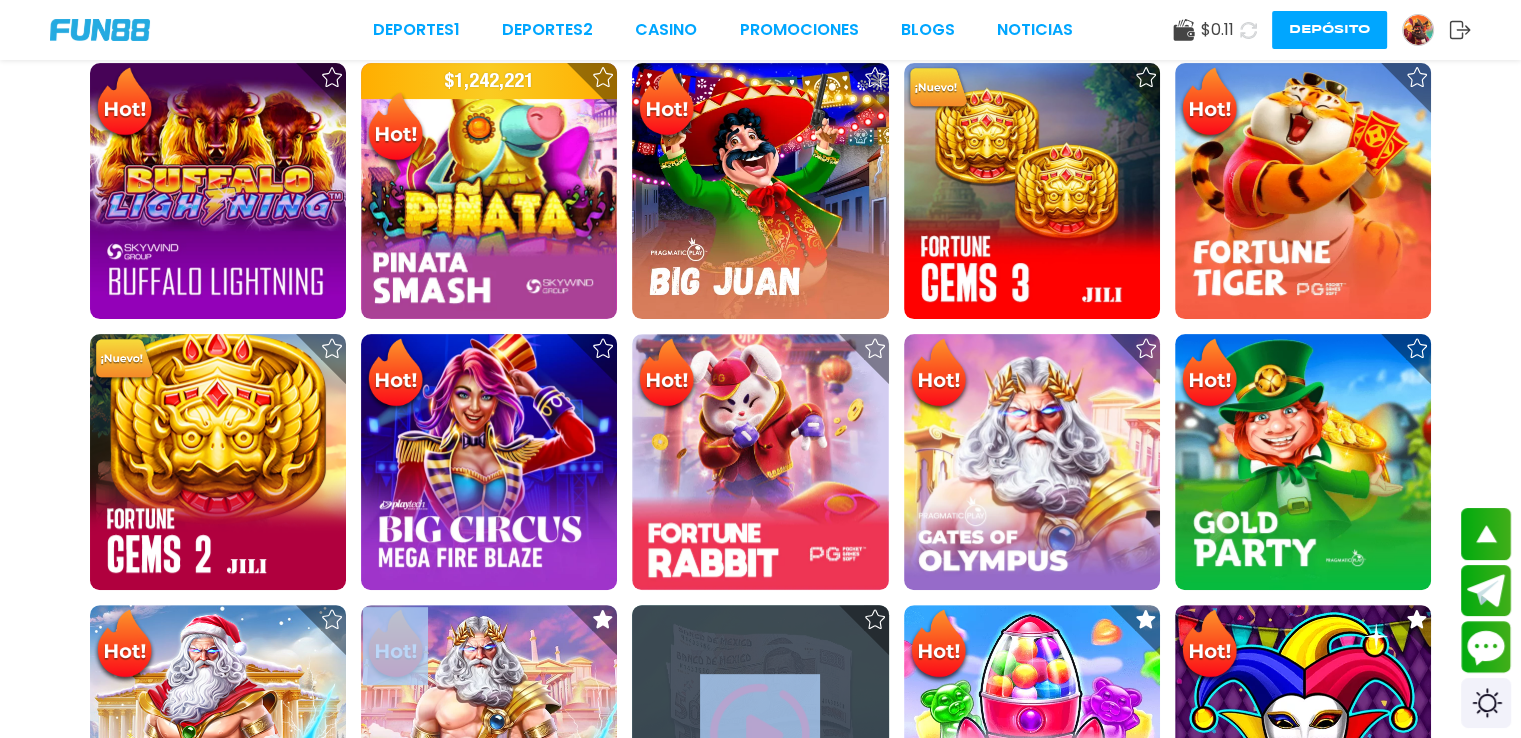 click at bounding box center (760, 734) 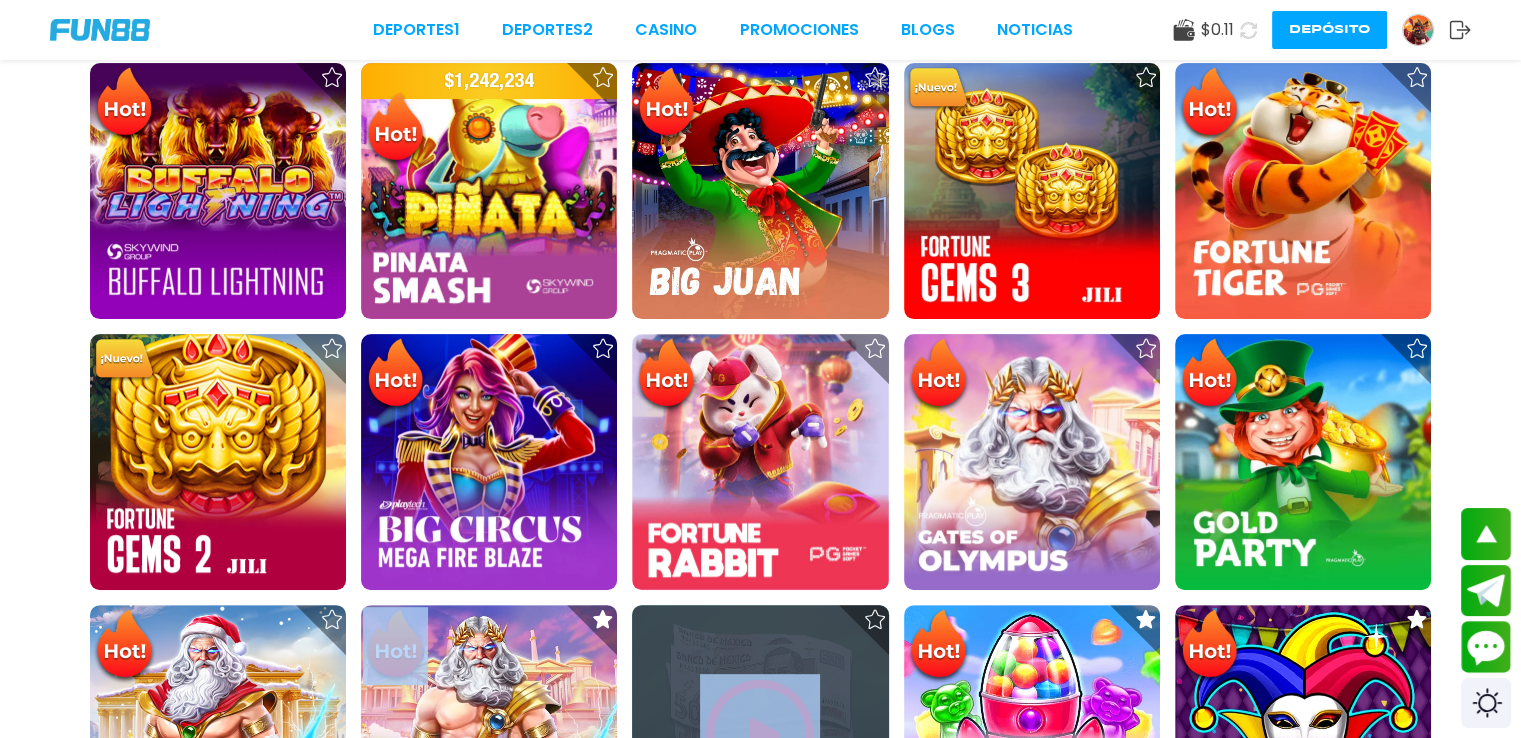 click at bounding box center [760, 734] 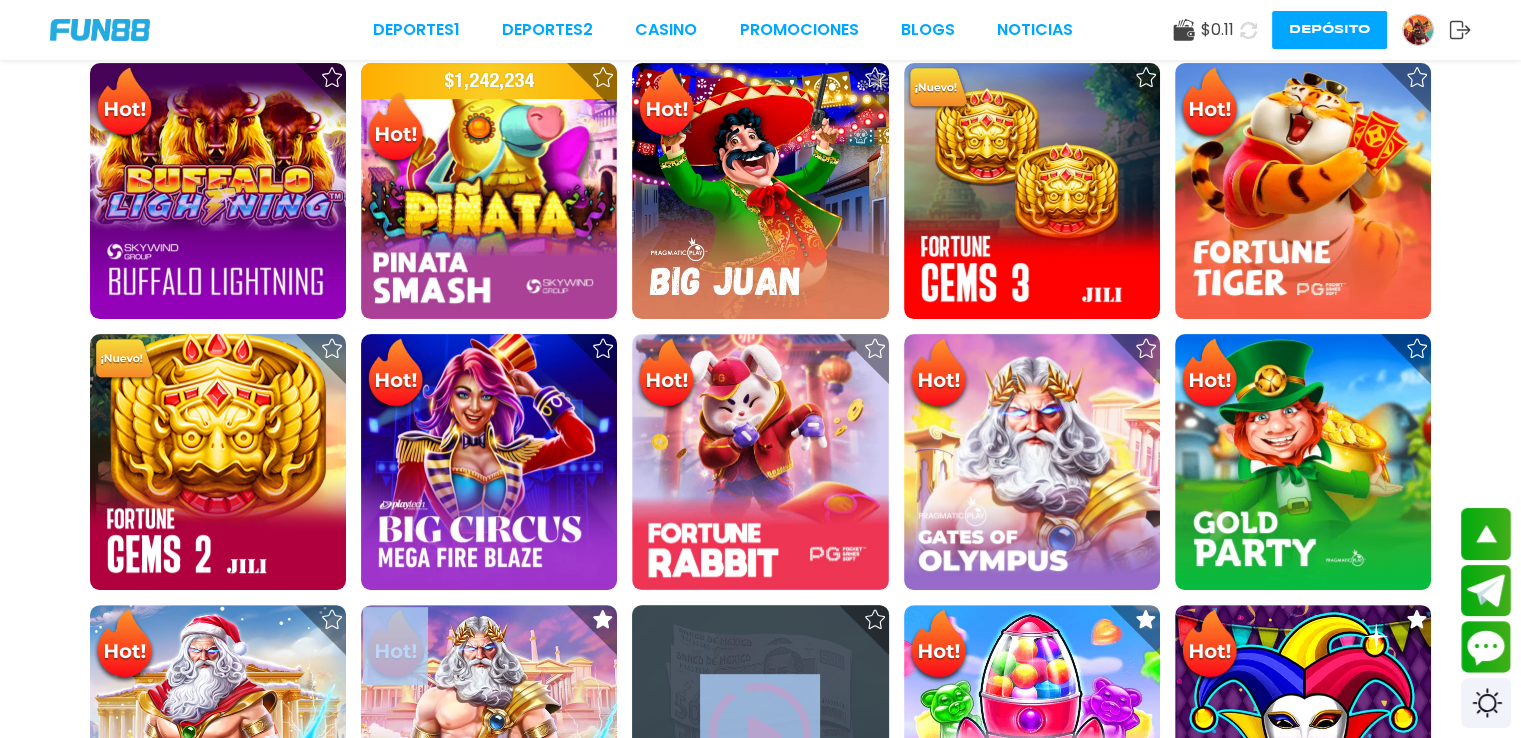 click at bounding box center (760, 734) 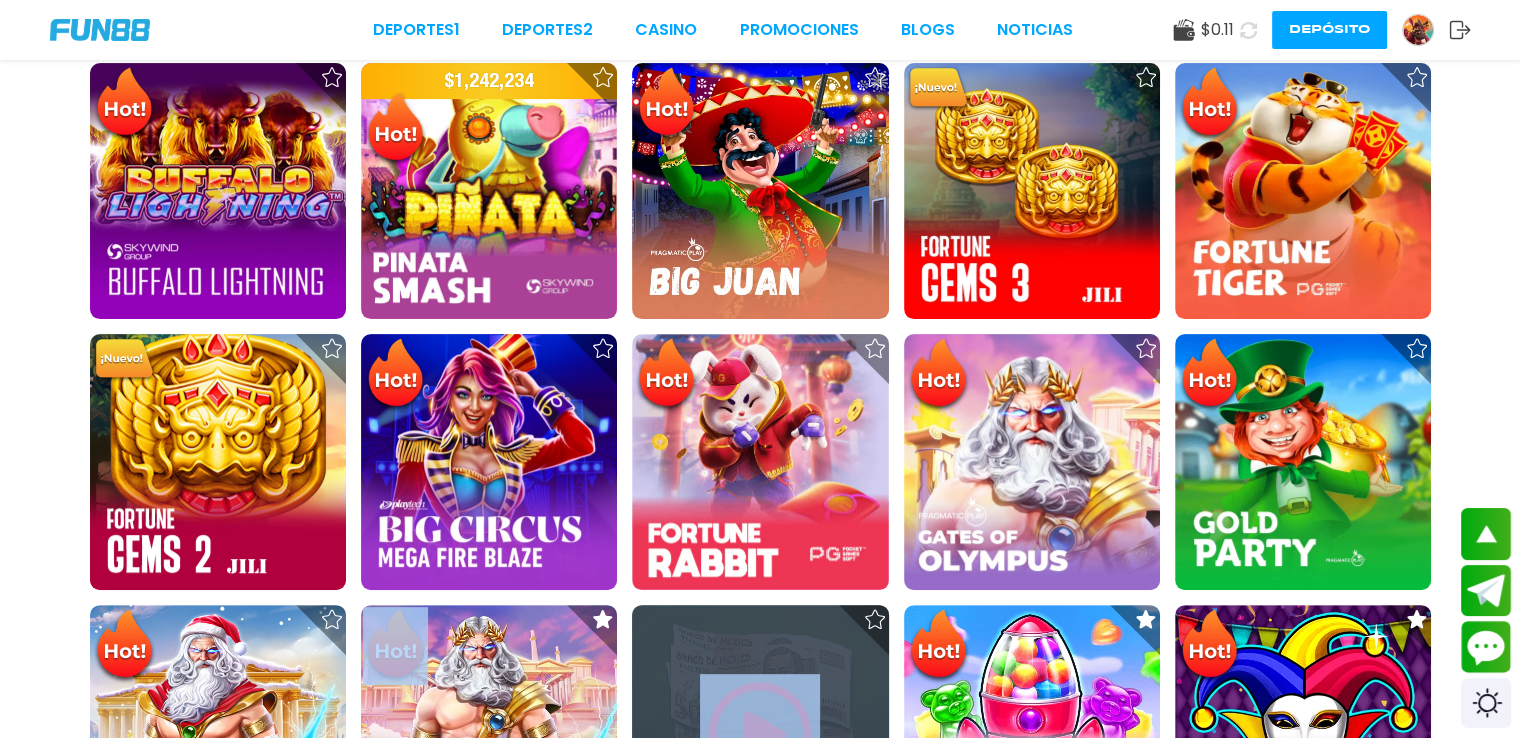 click at bounding box center [760, 734] 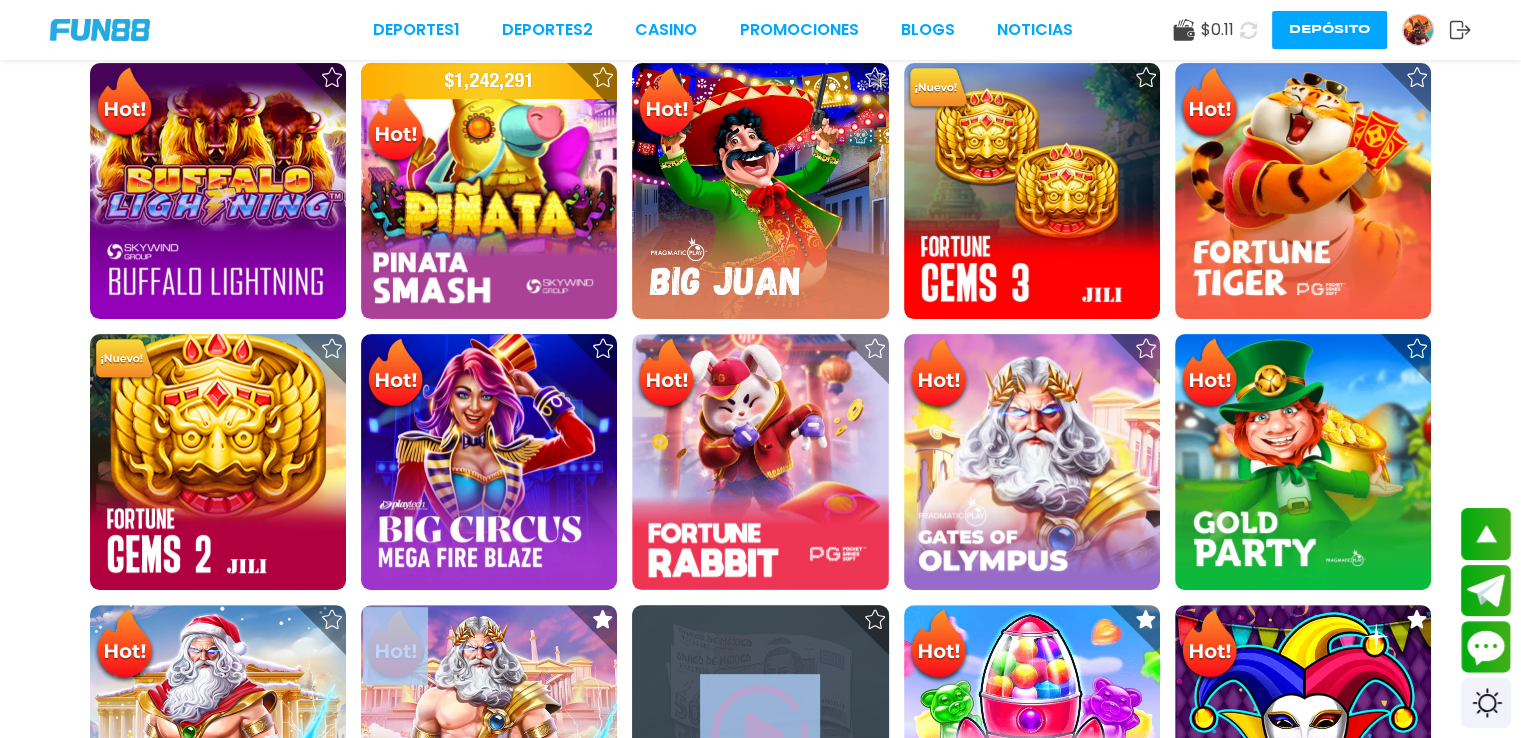 click at bounding box center (760, 734) 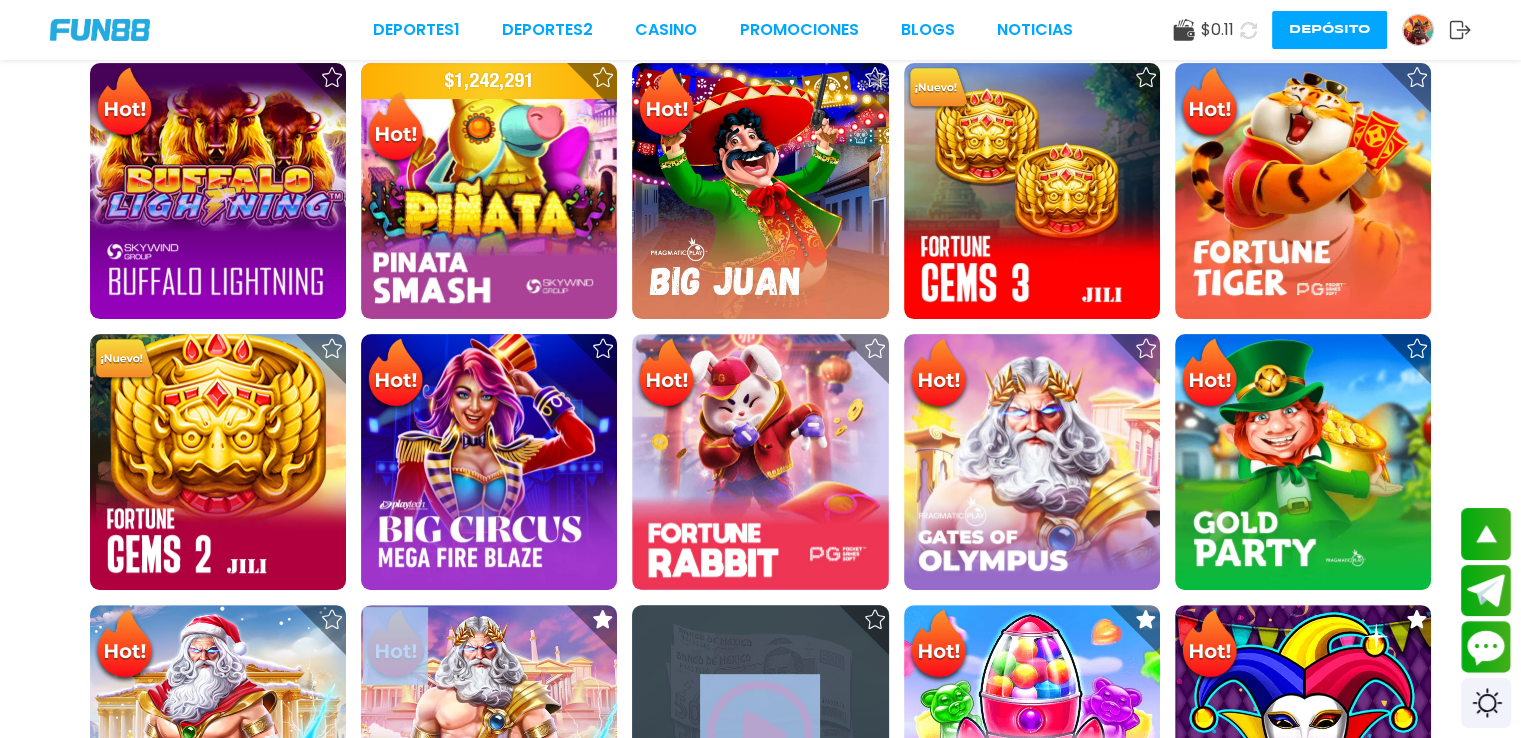 click at bounding box center (760, 734) 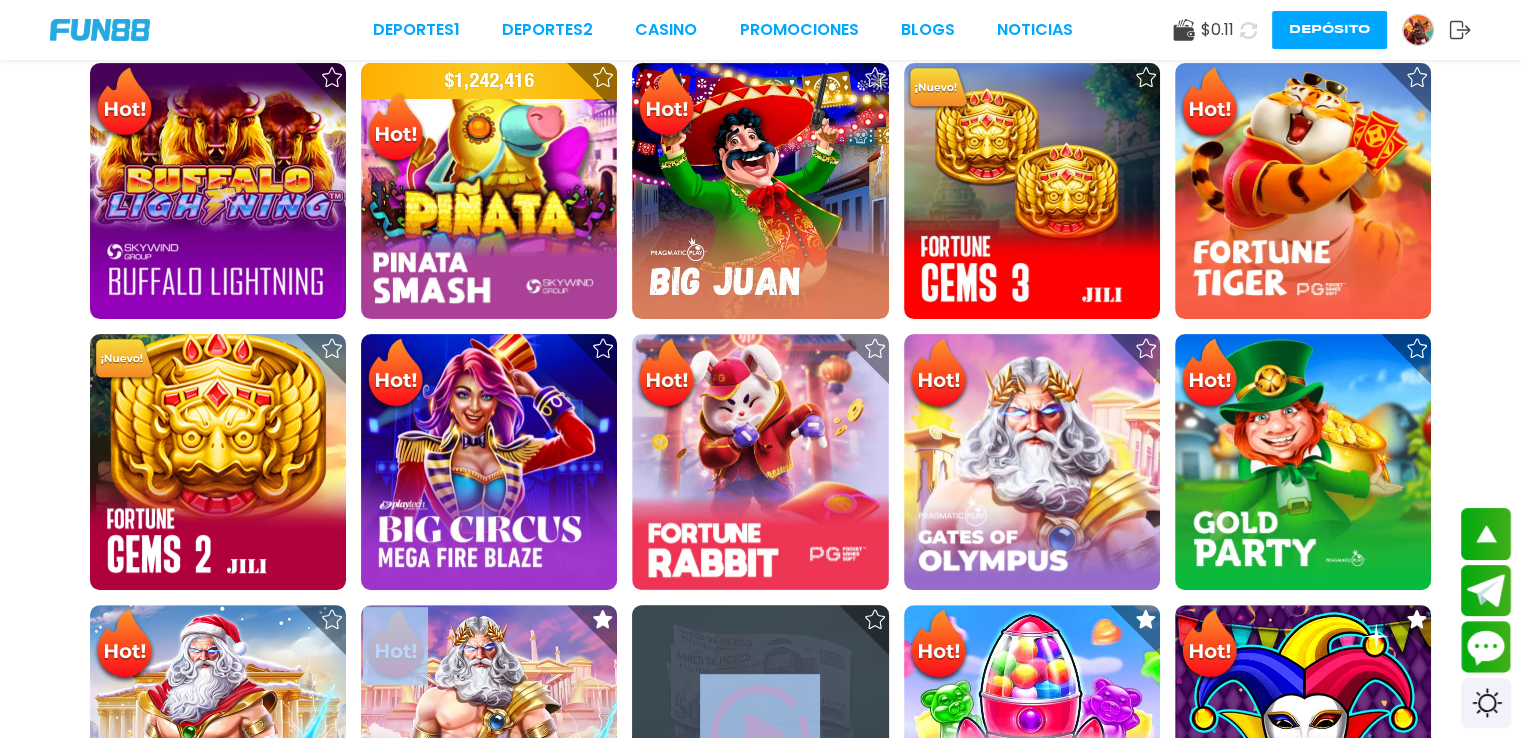 click at bounding box center [760, 734] 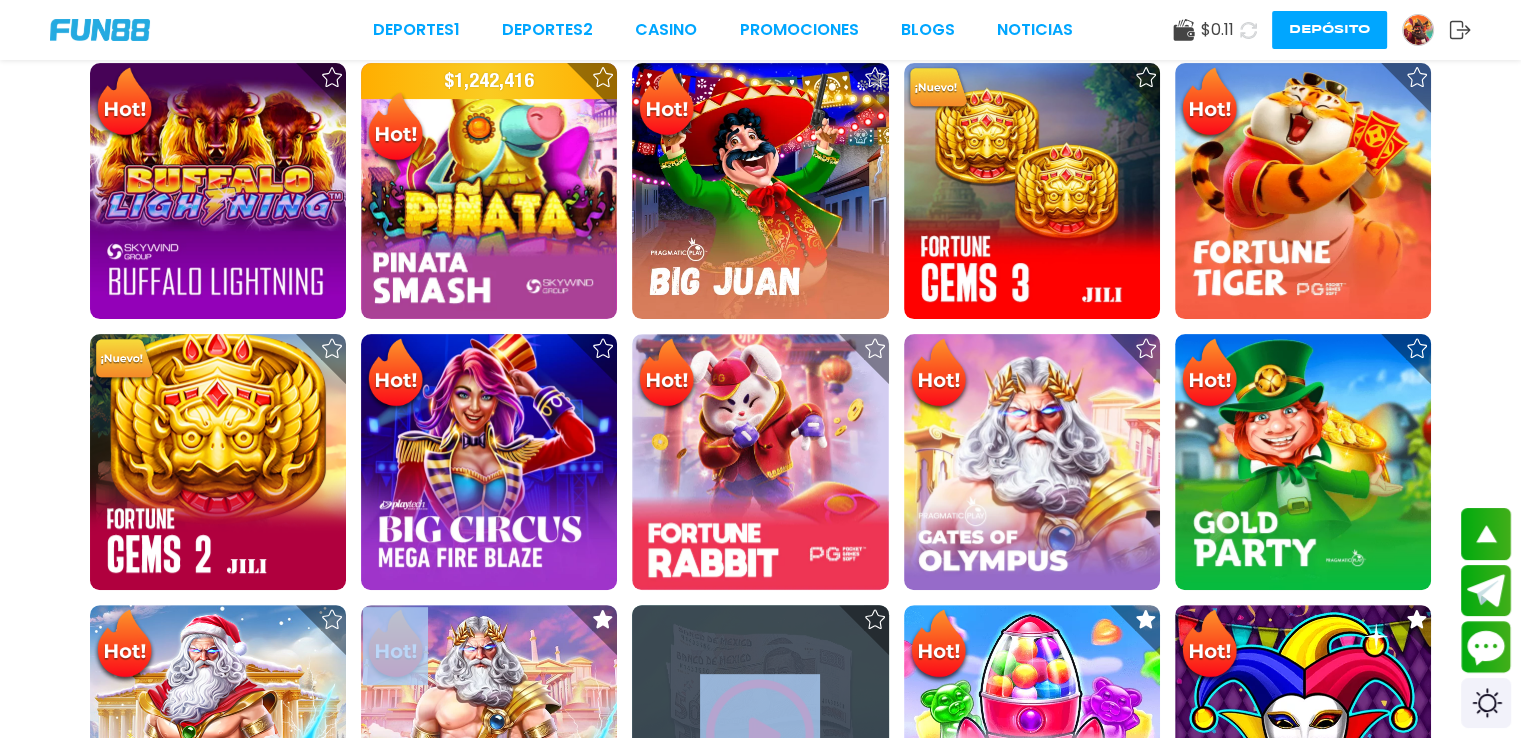 click at bounding box center [760, 734] 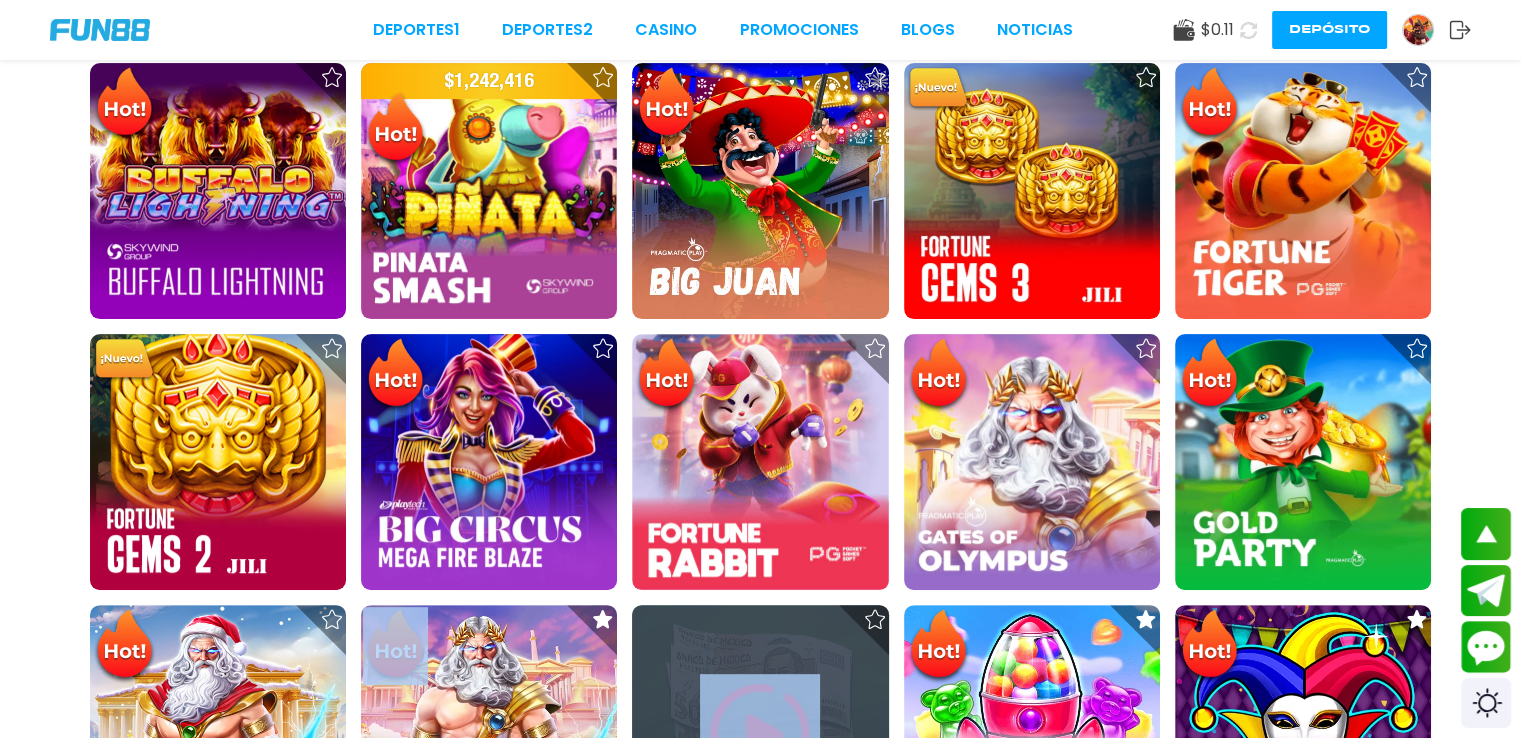 click at bounding box center [760, 734] 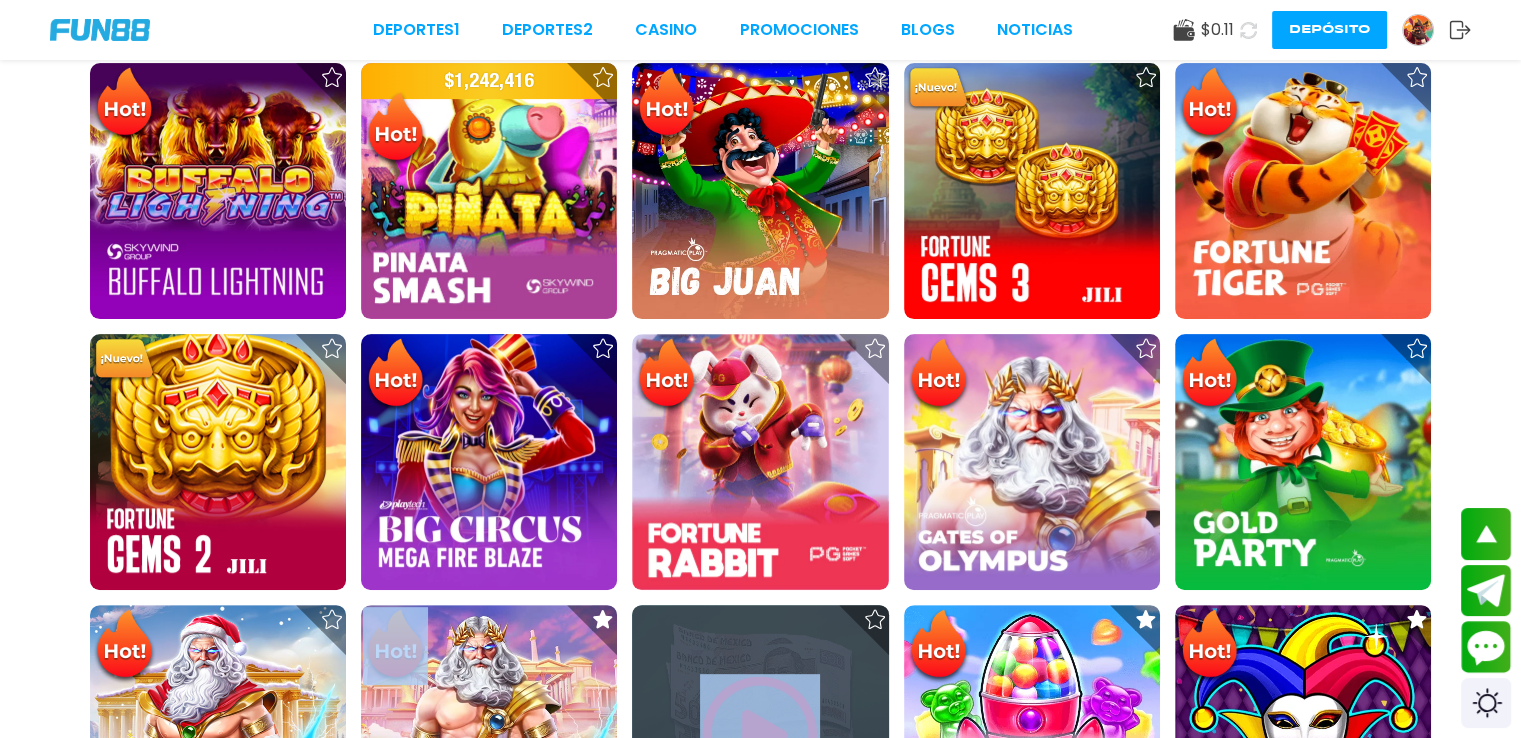 click at bounding box center (760, 734) 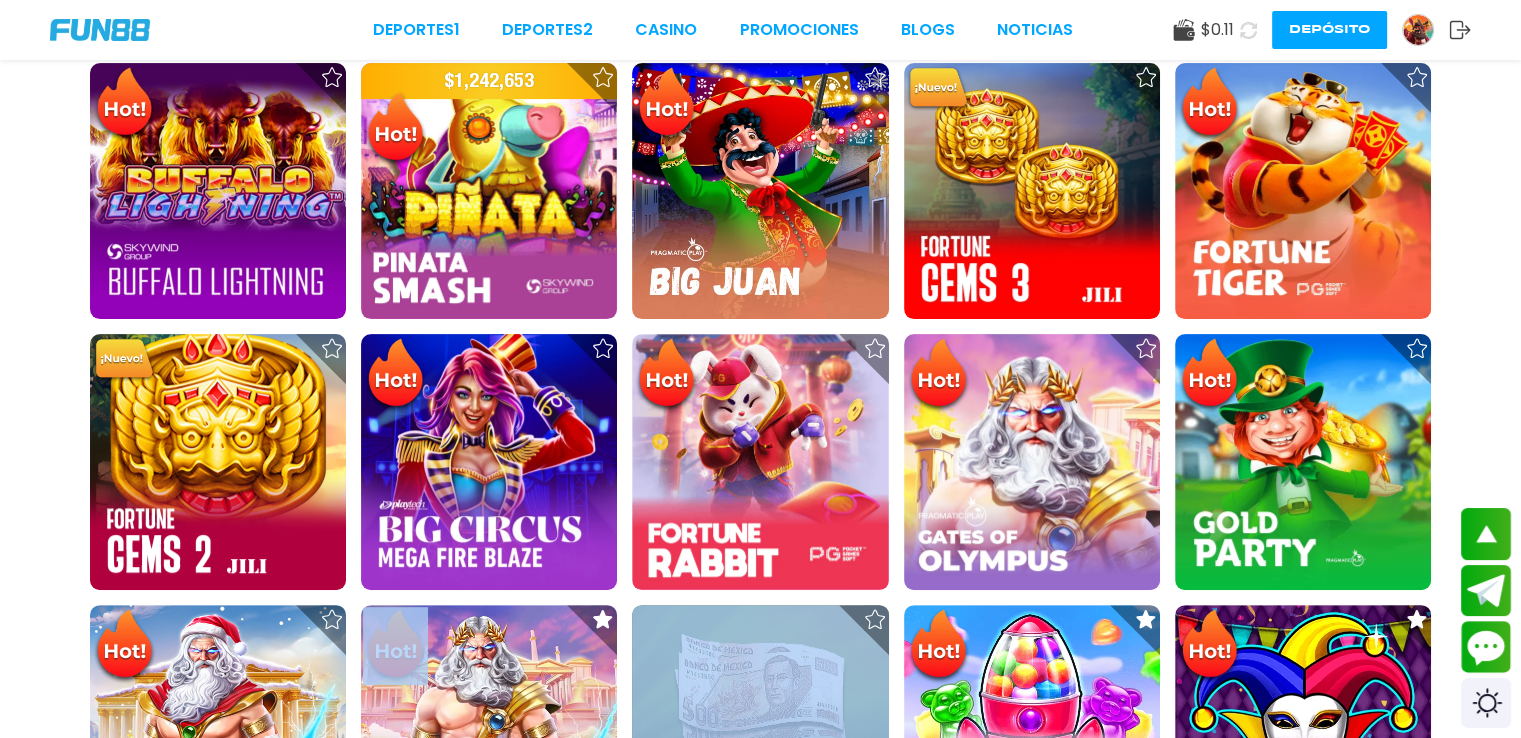 click at bounding box center (100, 30) 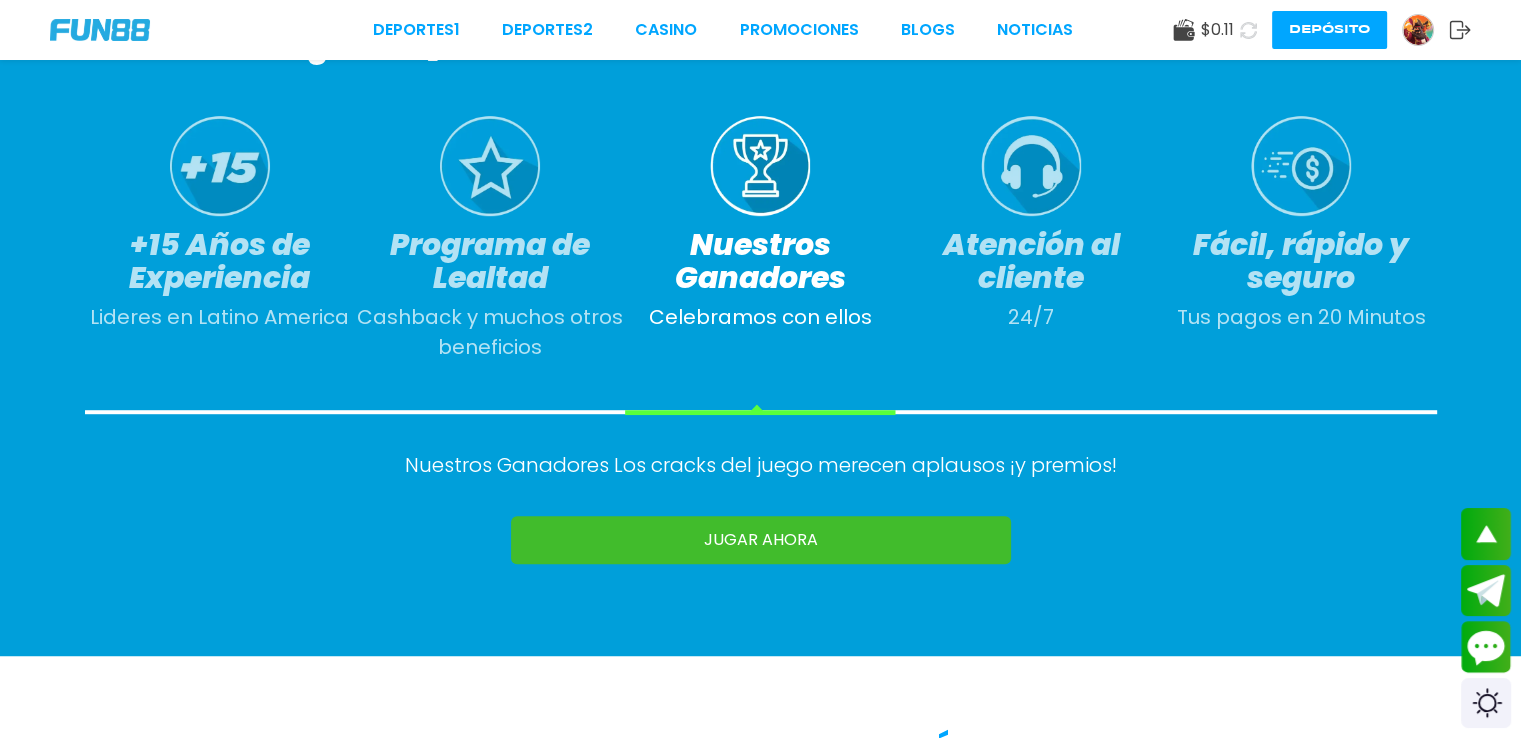 scroll, scrollTop: 2009, scrollLeft: 0, axis: vertical 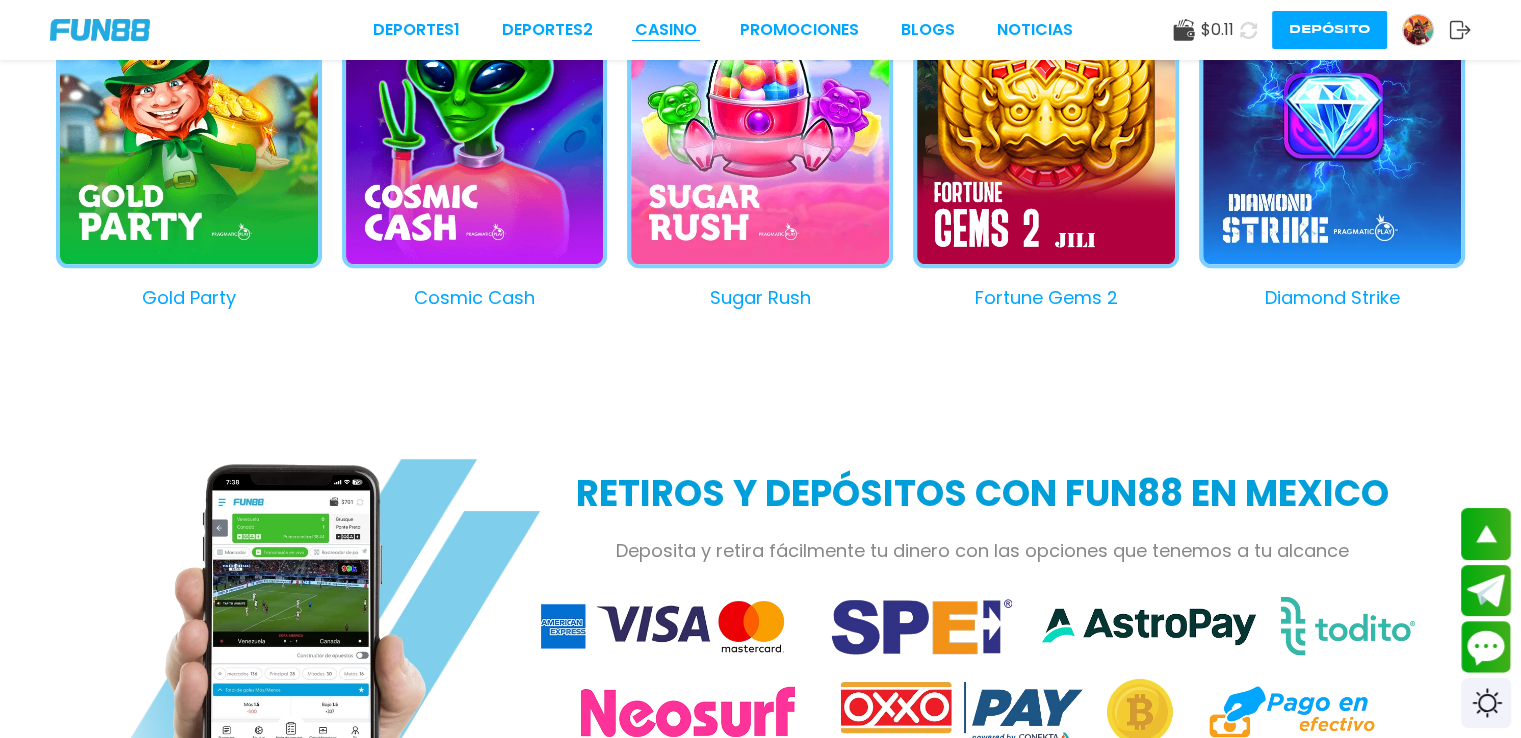 click on "CASINO" at bounding box center [666, 30] 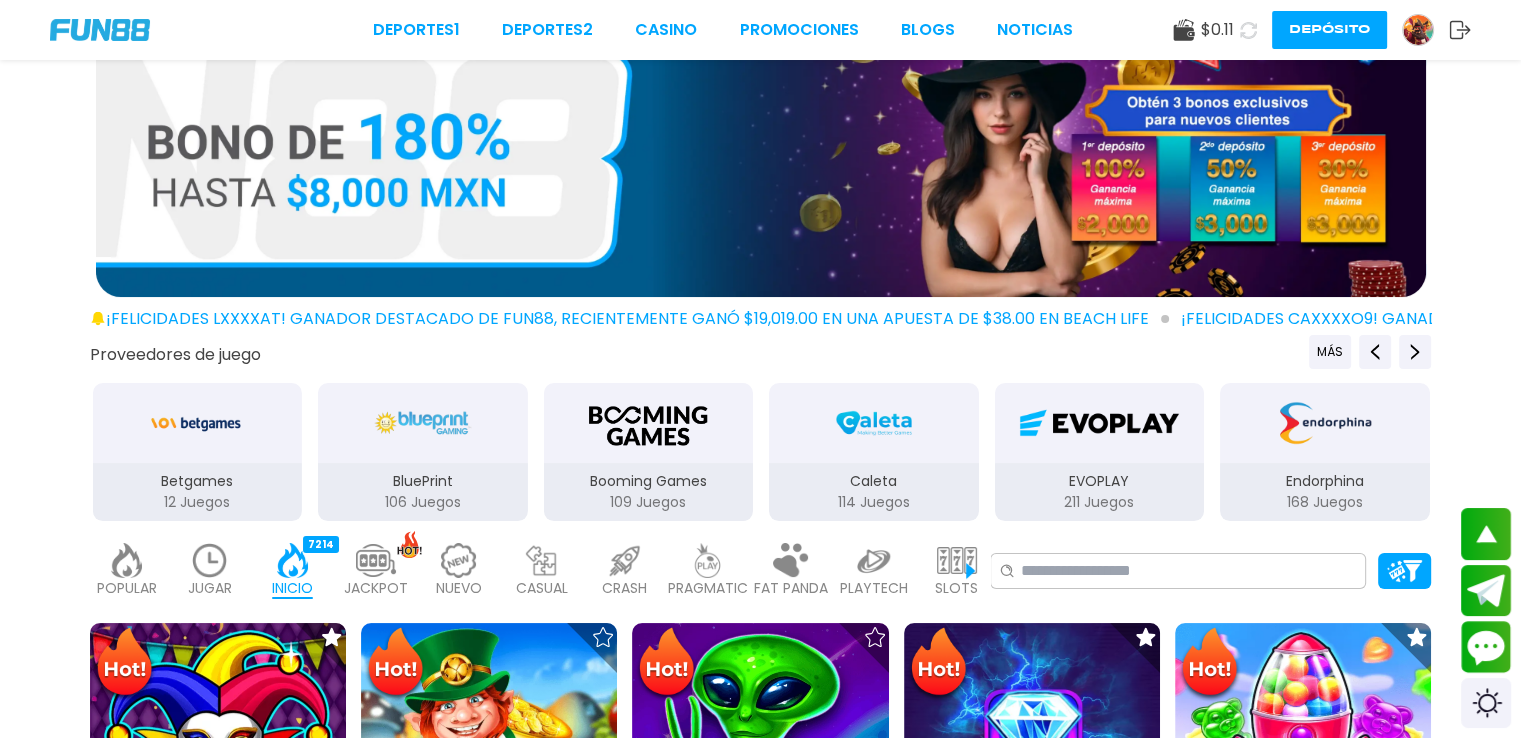 scroll, scrollTop: 0, scrollLeft: 0, axis: both 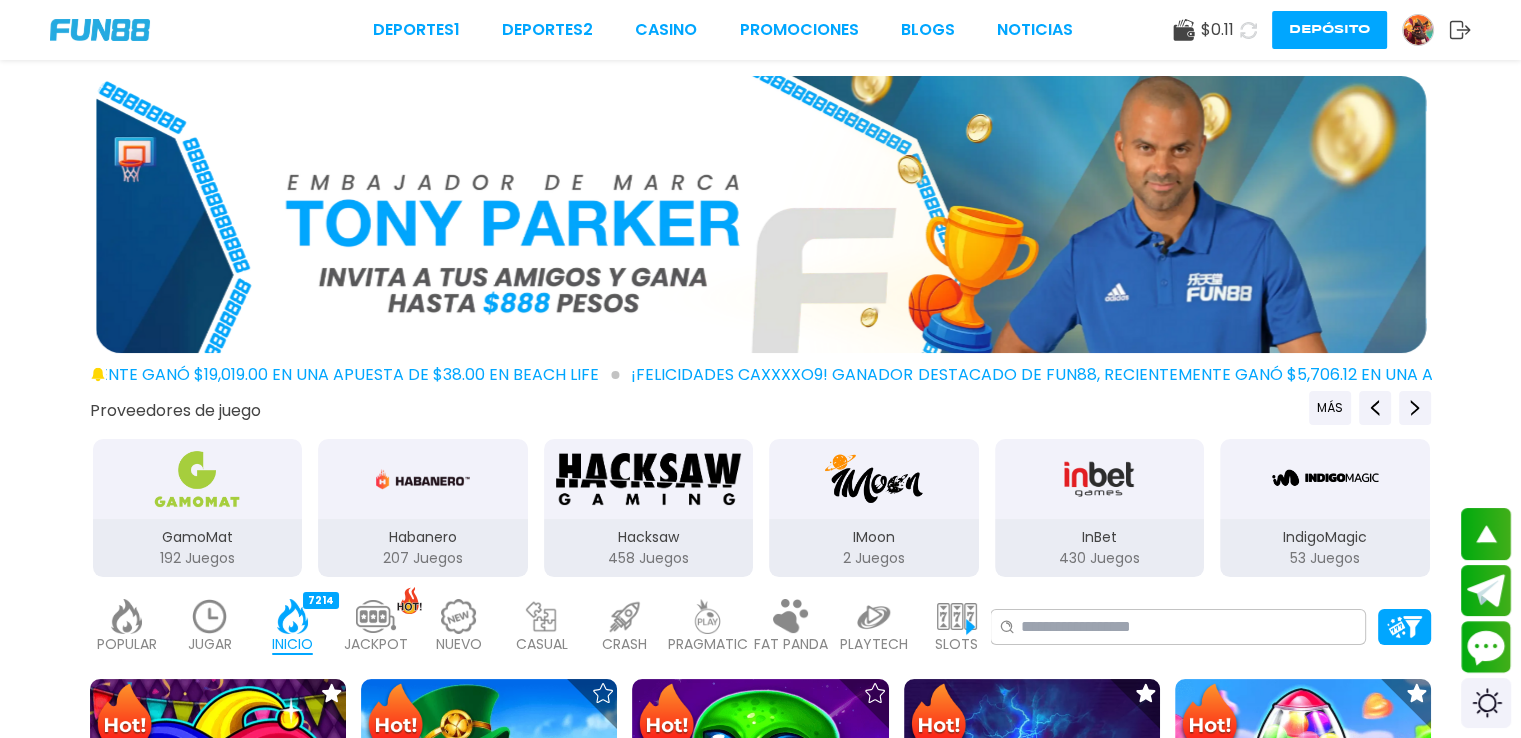 click at bounding box center [1099, 479] 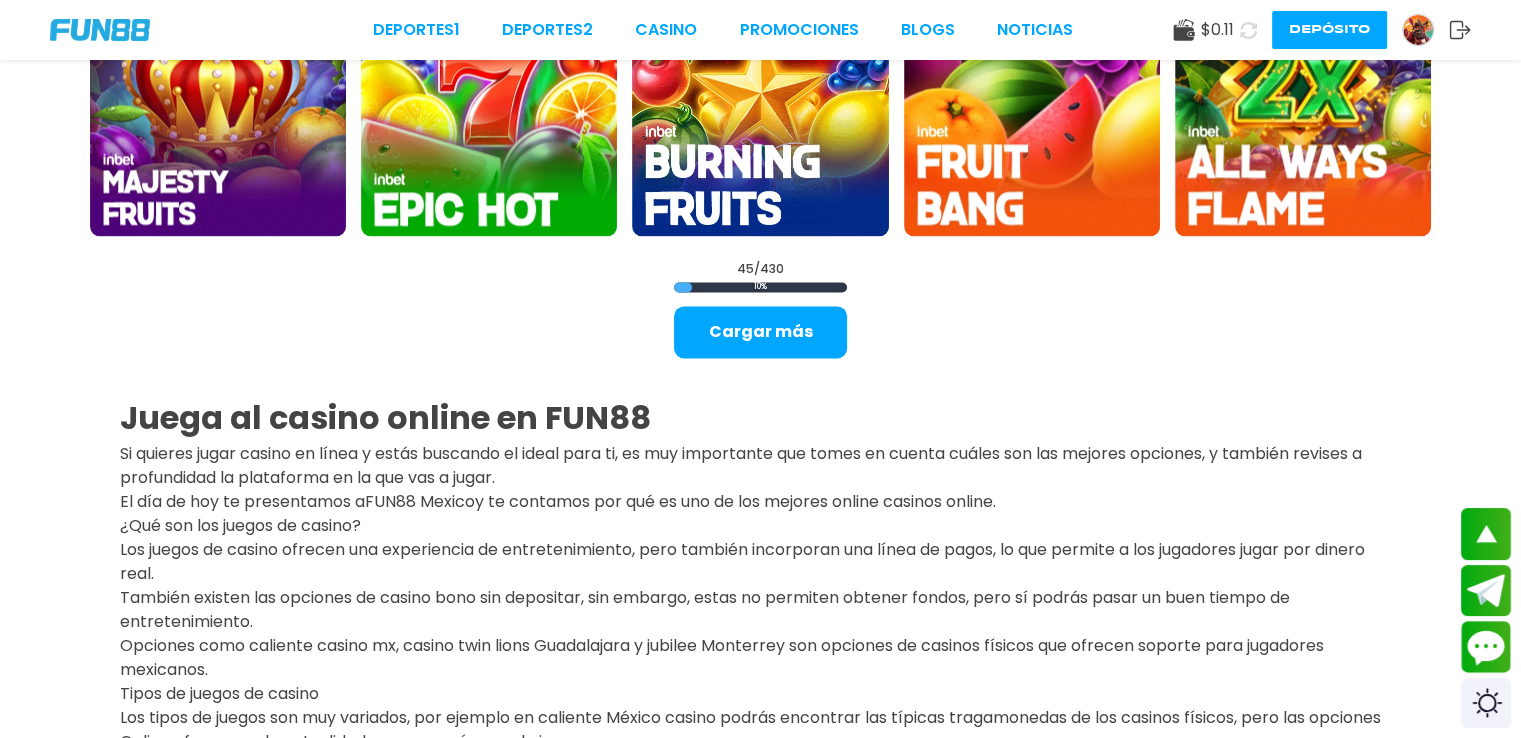 scroll, scrollTop: 2622, scrollLeft: 0, axis: vertical 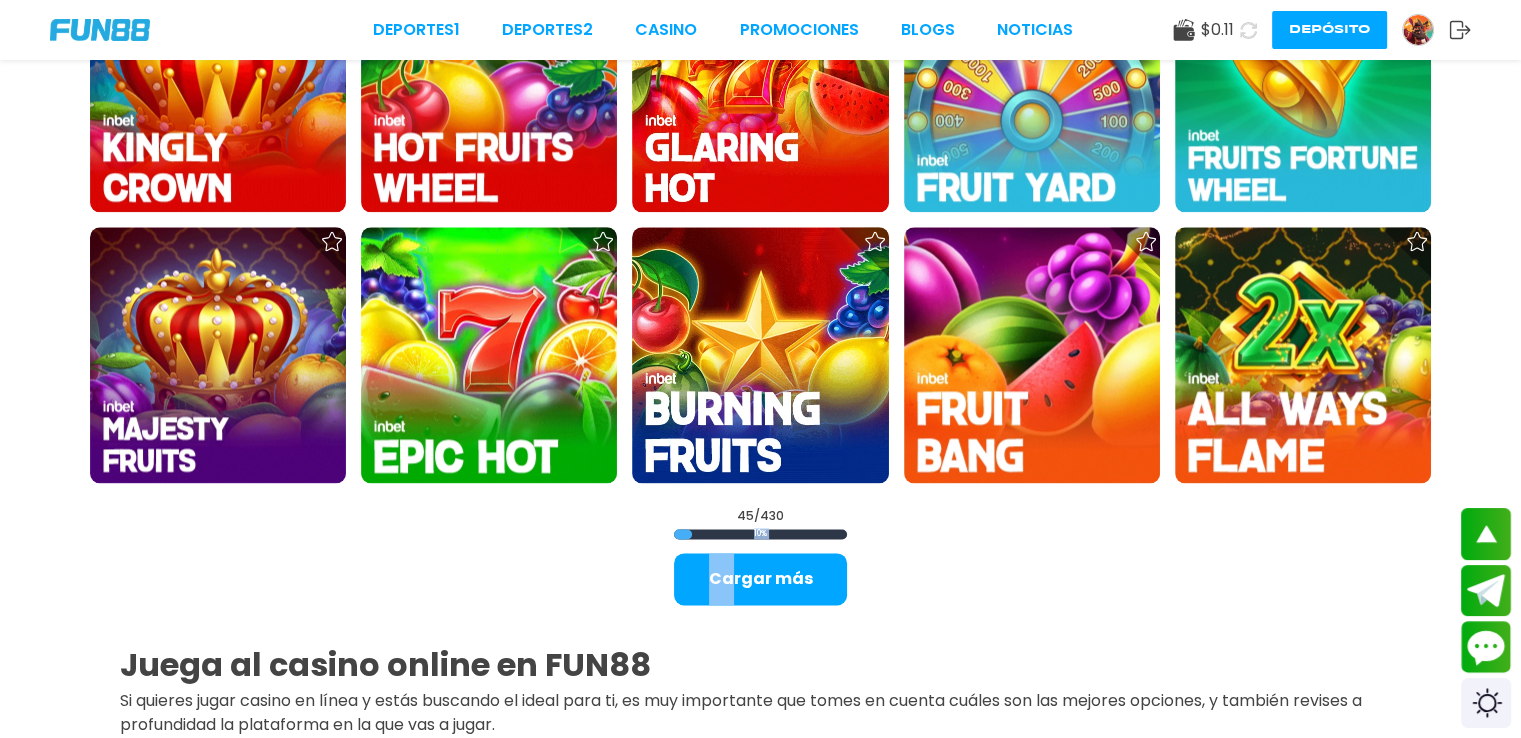 drag, startPoint x: 733, startPoint y: 543, endPoint x: 754, endPoint y: 651, distance: 110.02273 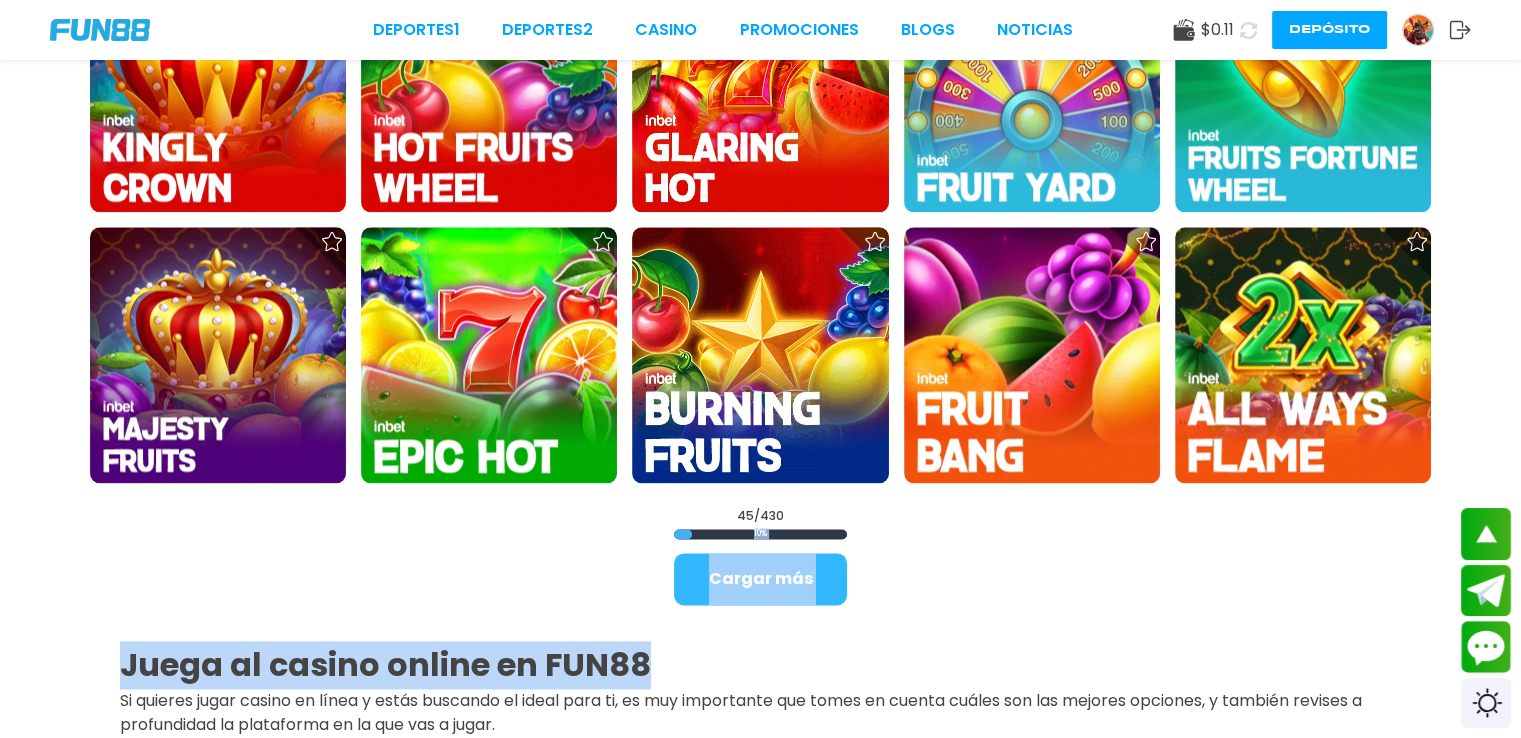 click on "Cargar más" at bounding box center [760, 579] 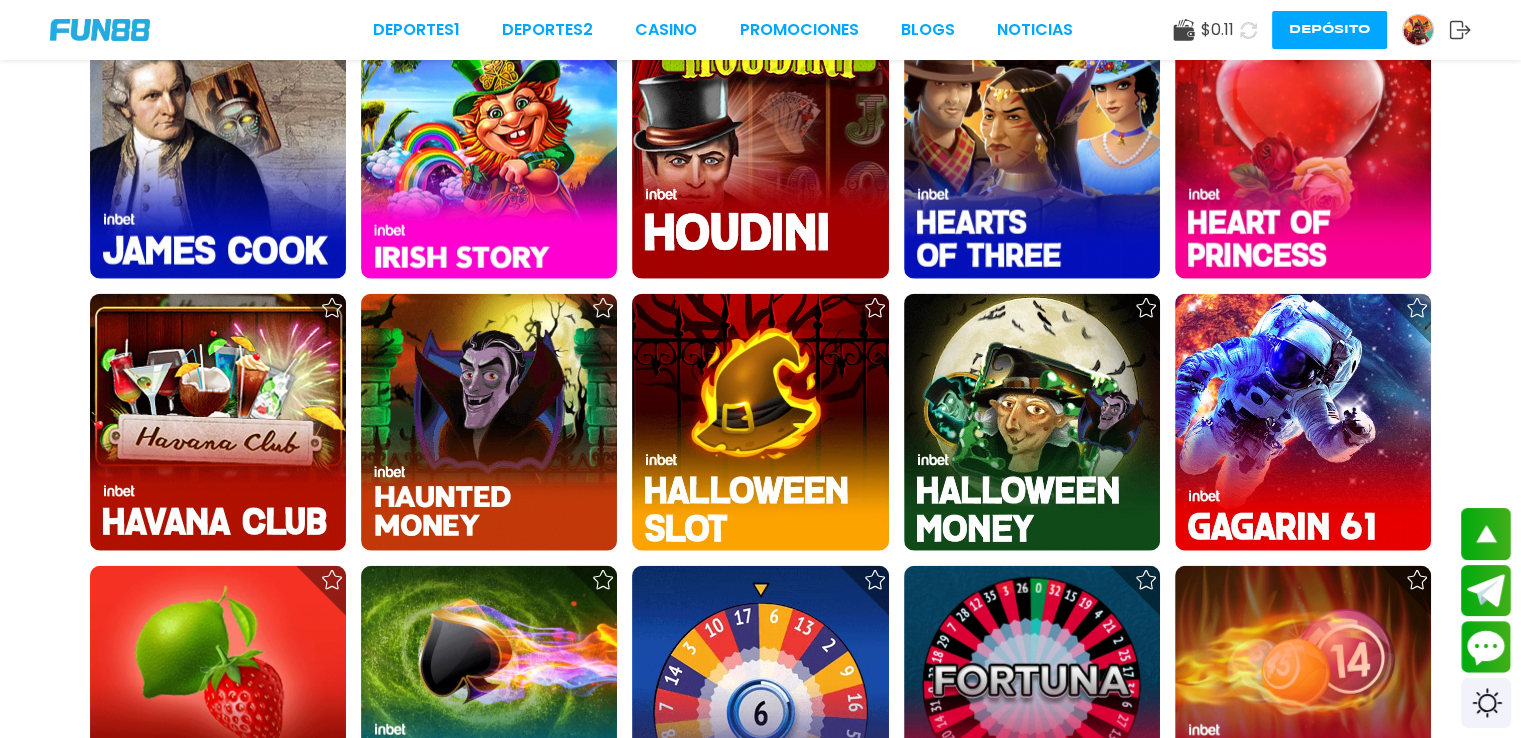 scroll, scrollTop: 5317, scrollLeft: 0, axis: vertical 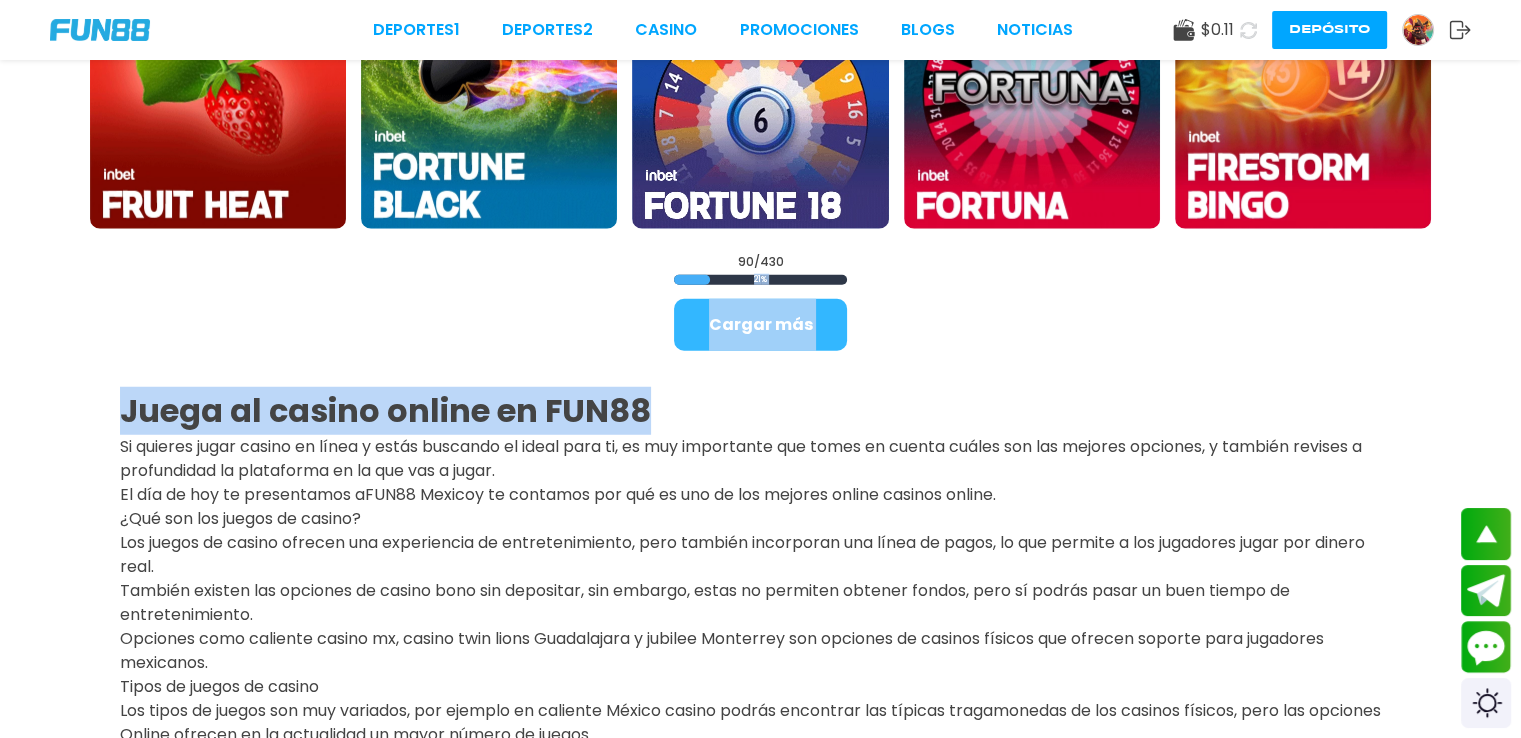 click on "Cargar más" at bounding box center (760, 325) 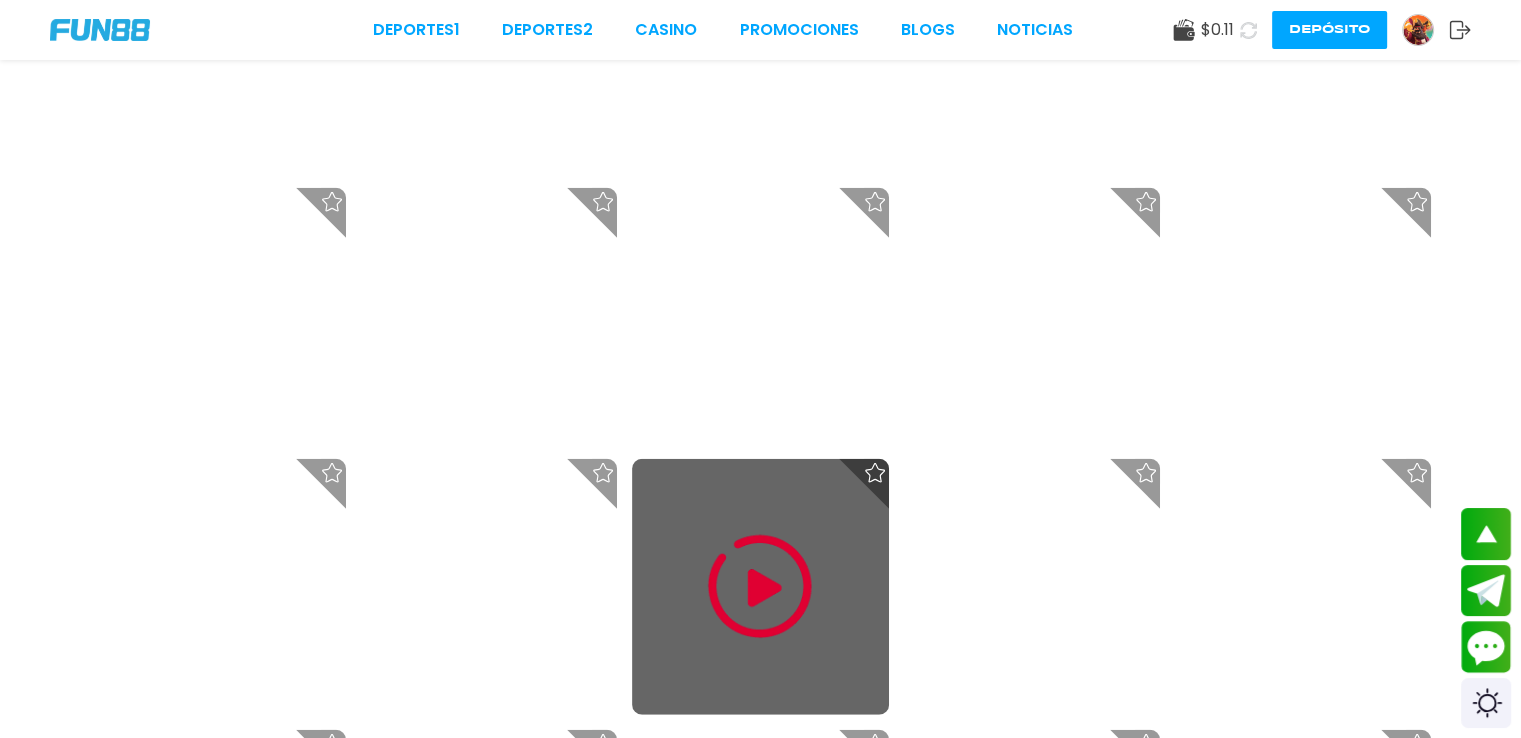 scroll, scrollTop: 5317, scrollLeft: 0, axis: vertical 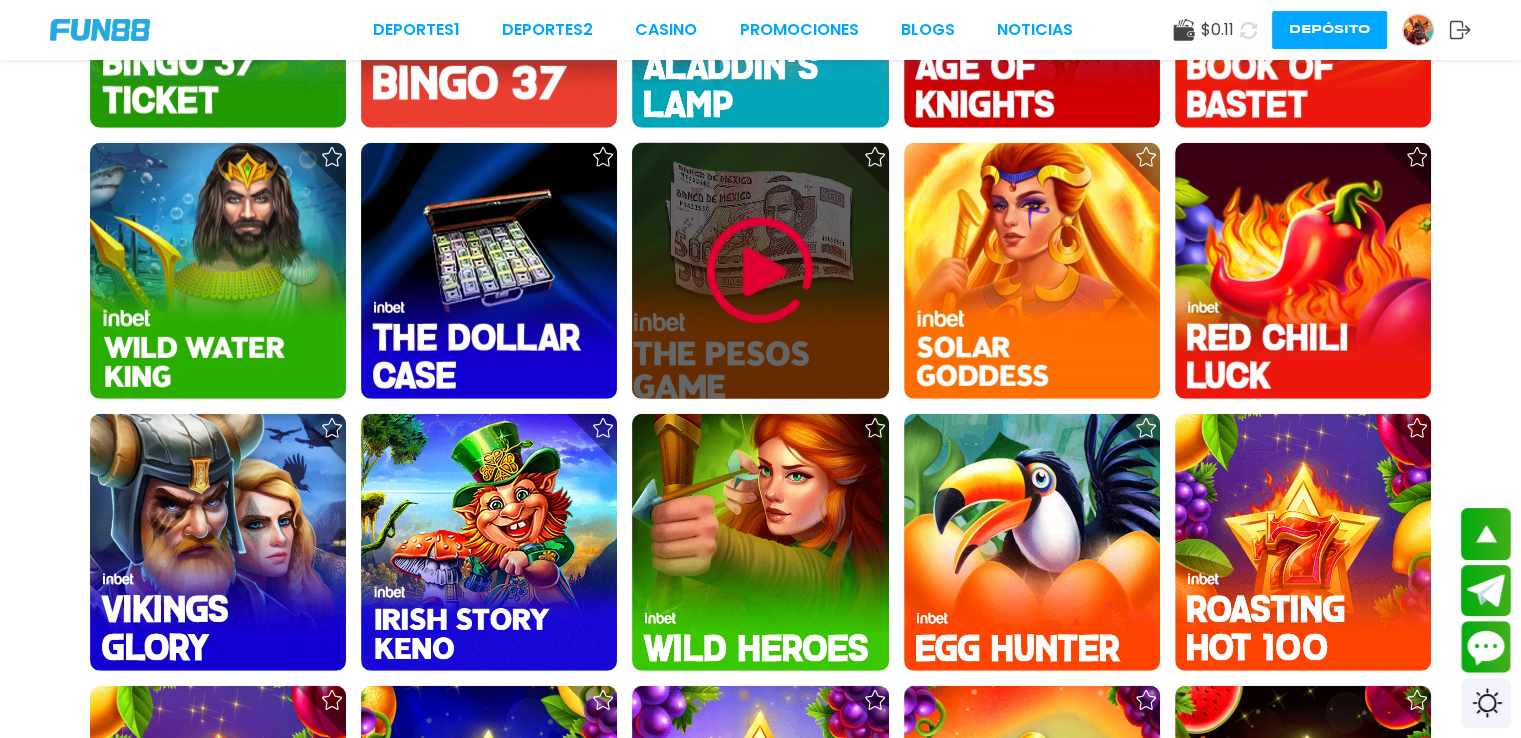 click at bounding box center (760, 271) 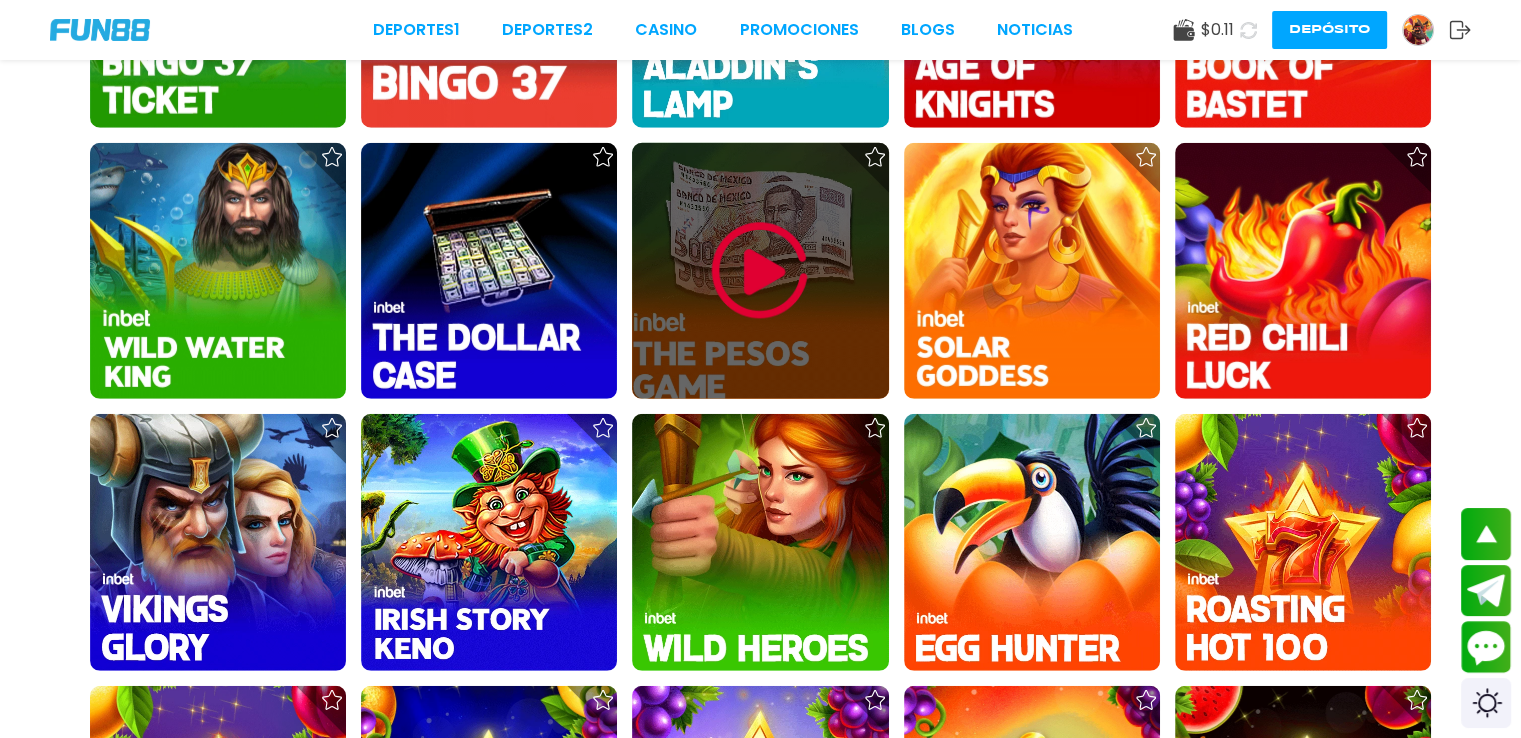 click at bounding box center (760, 271) 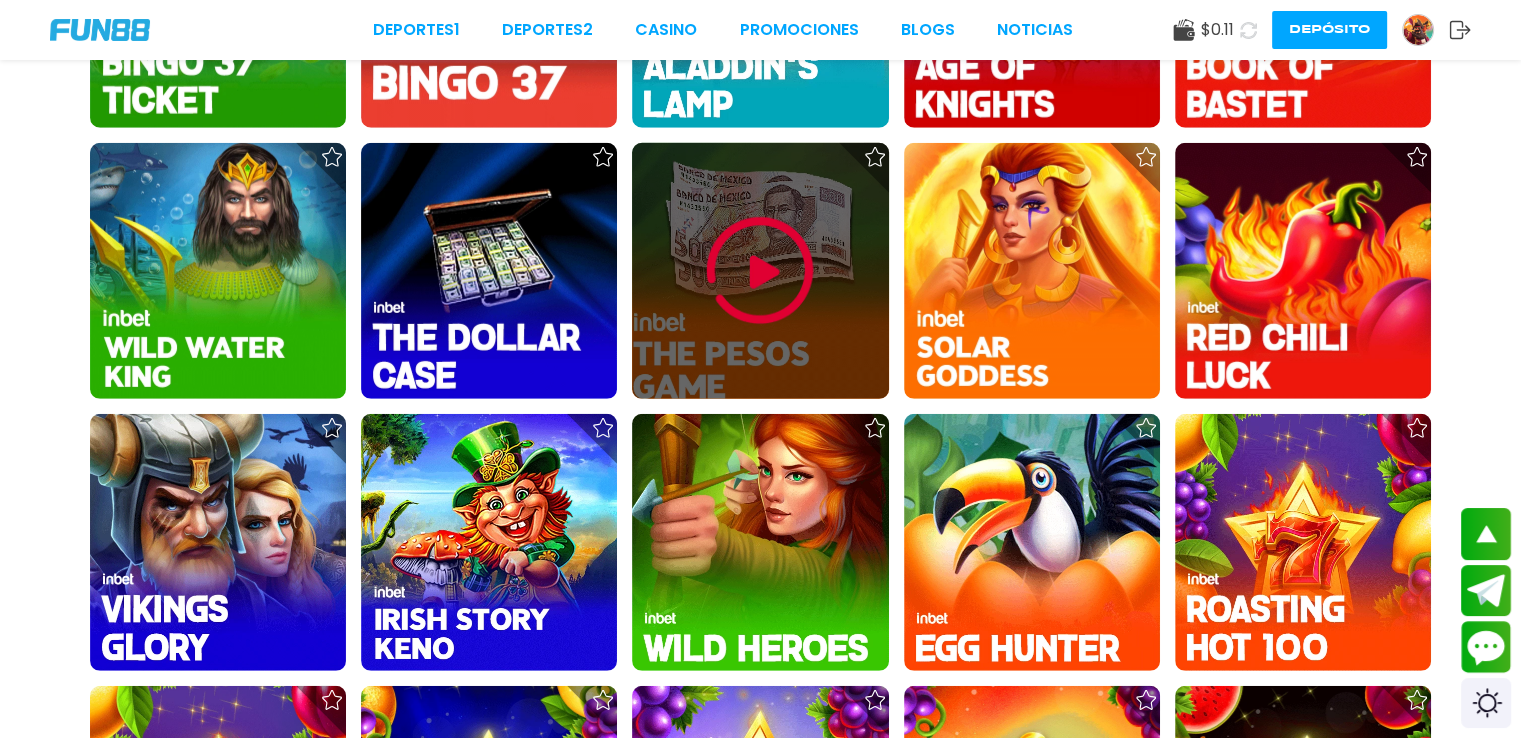 click at bounding box center (760, 271) 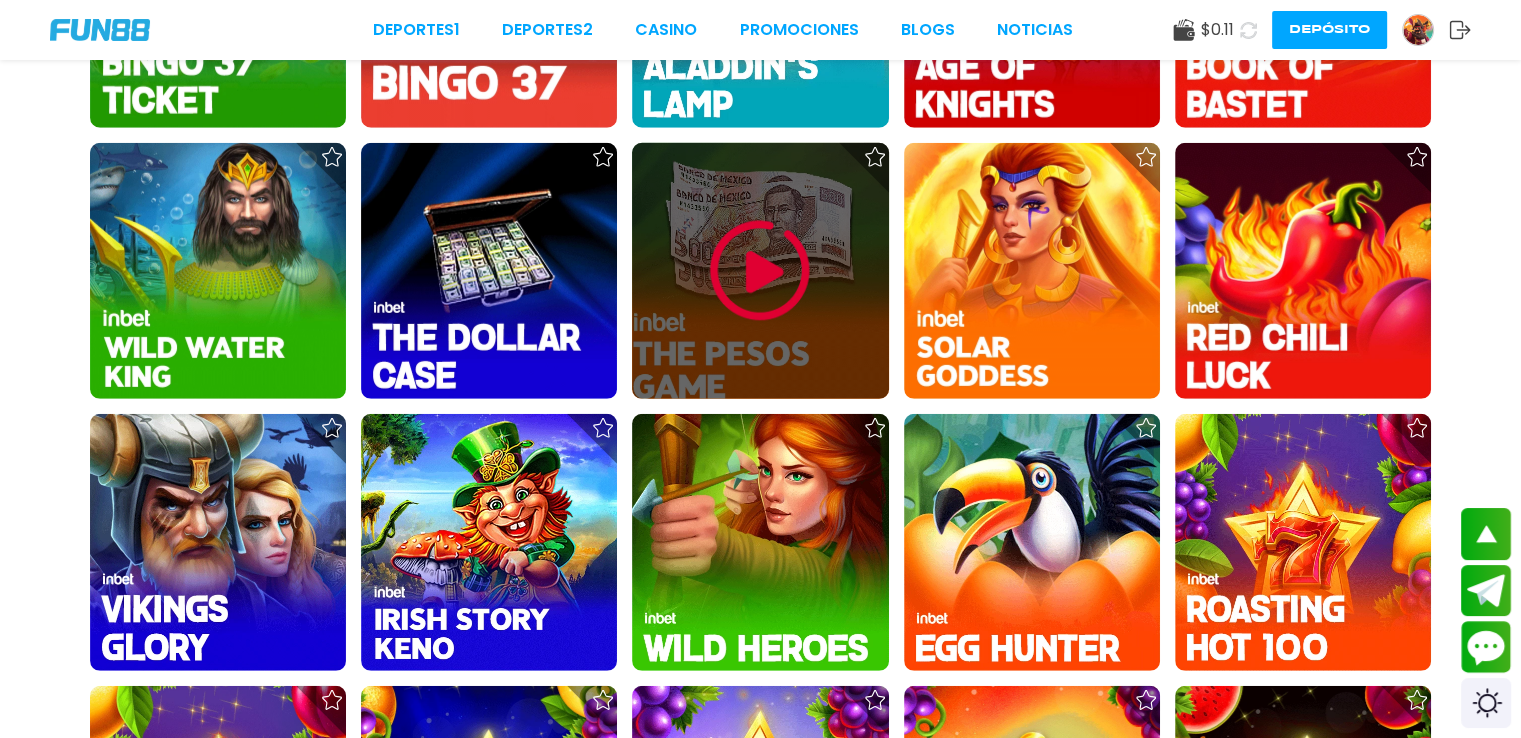 click at bounding box center [760, 271] 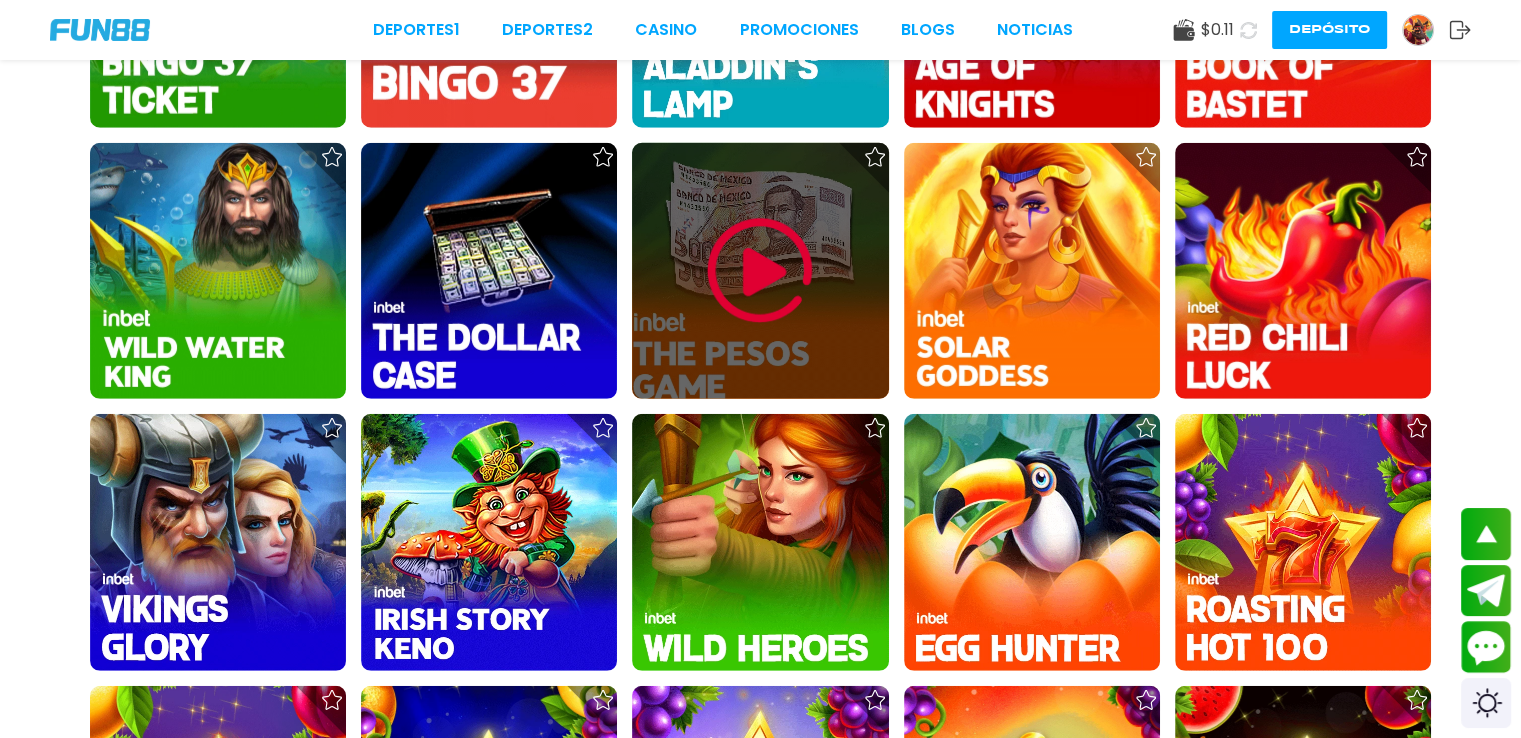 click at bounding box center [760, 271] 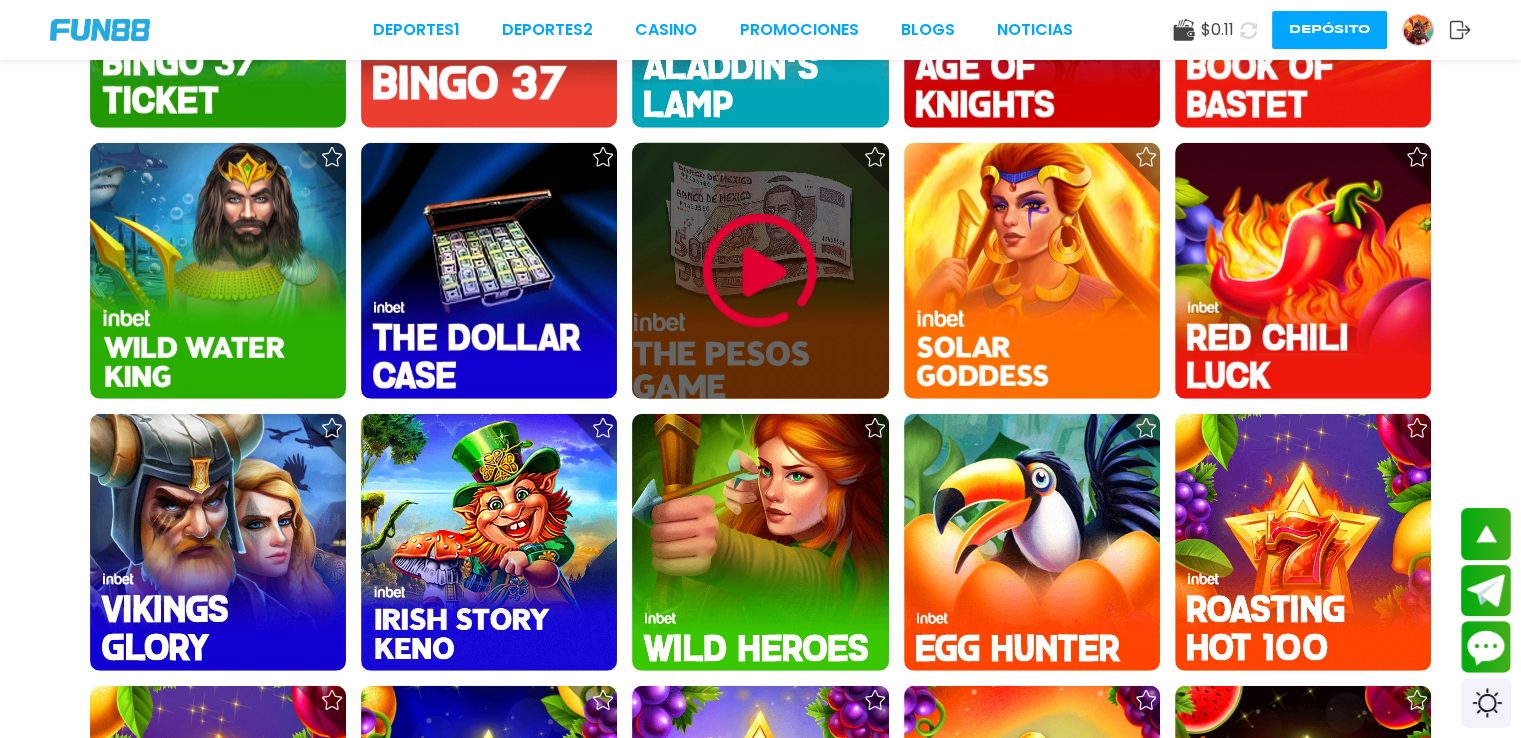 click at bounding box center [760, 271] 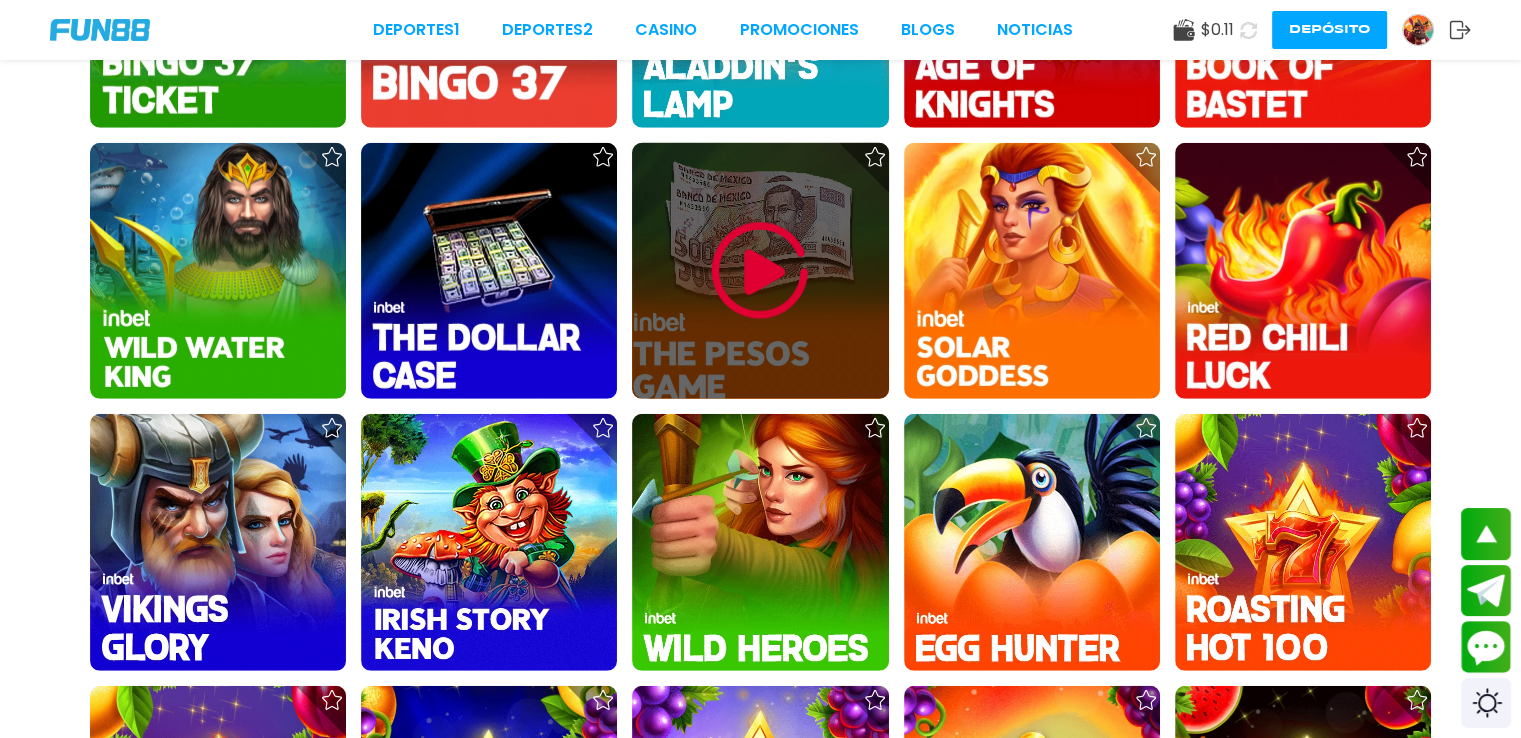 click at bounding box center [760, 271] 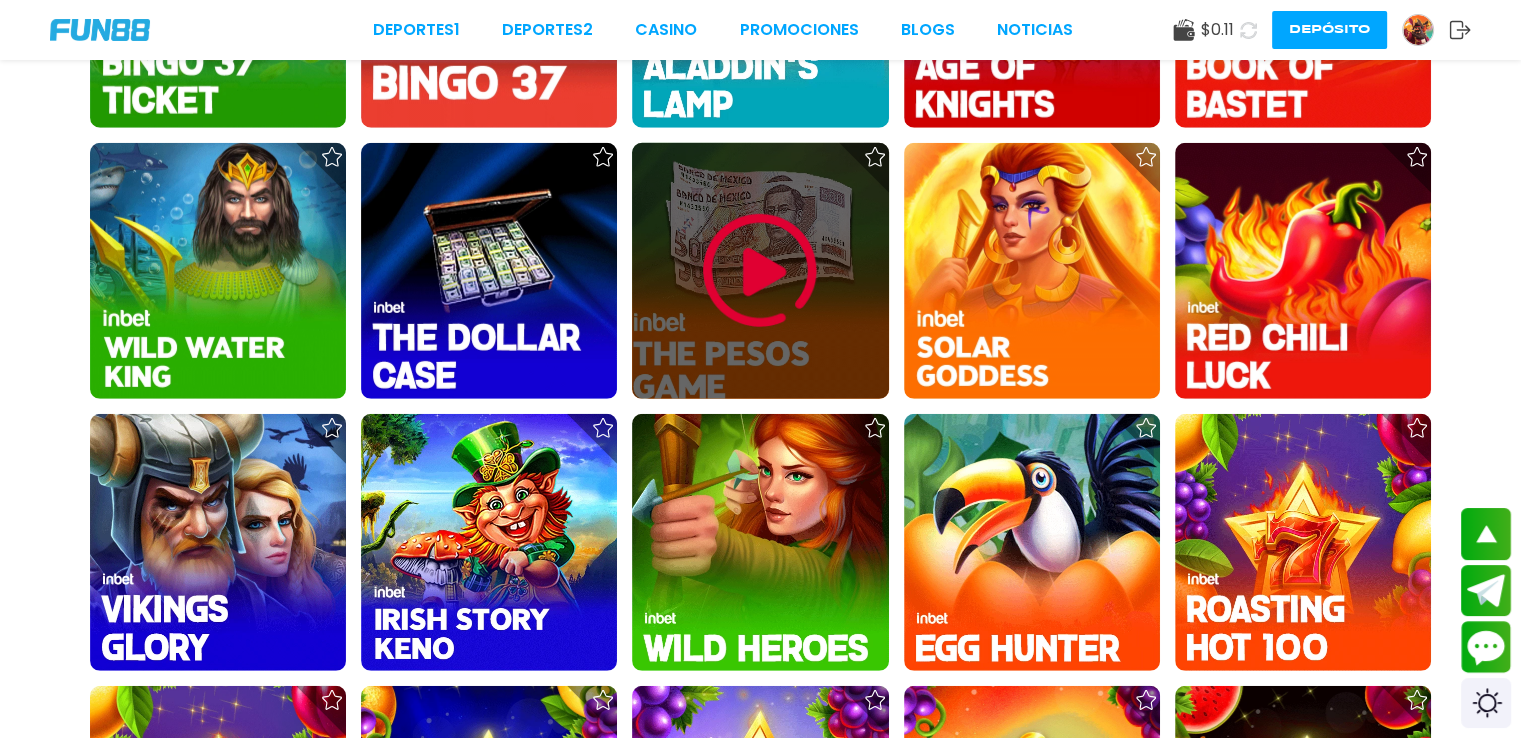 click at bounding box center [760, 271] 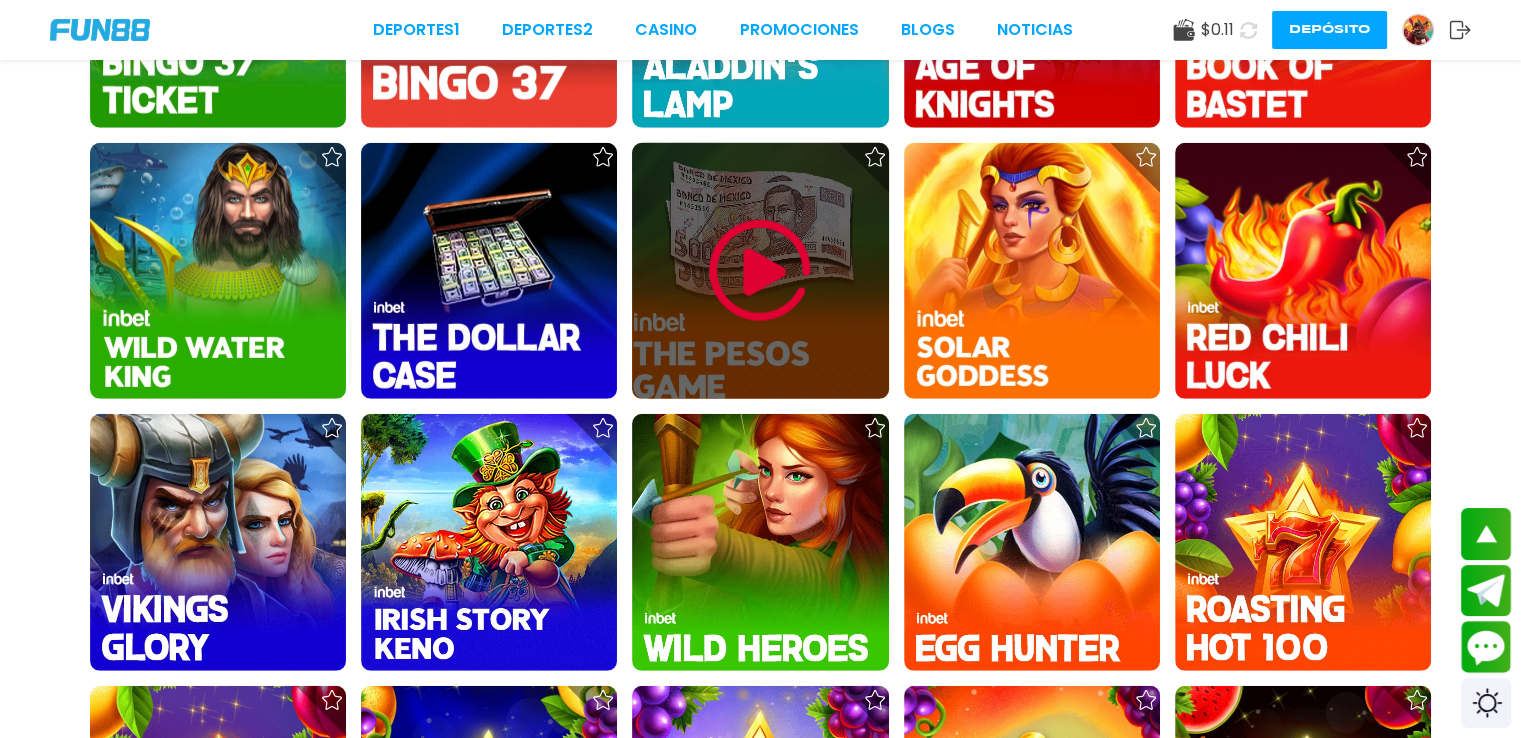 click at bounding box center (760, 271) 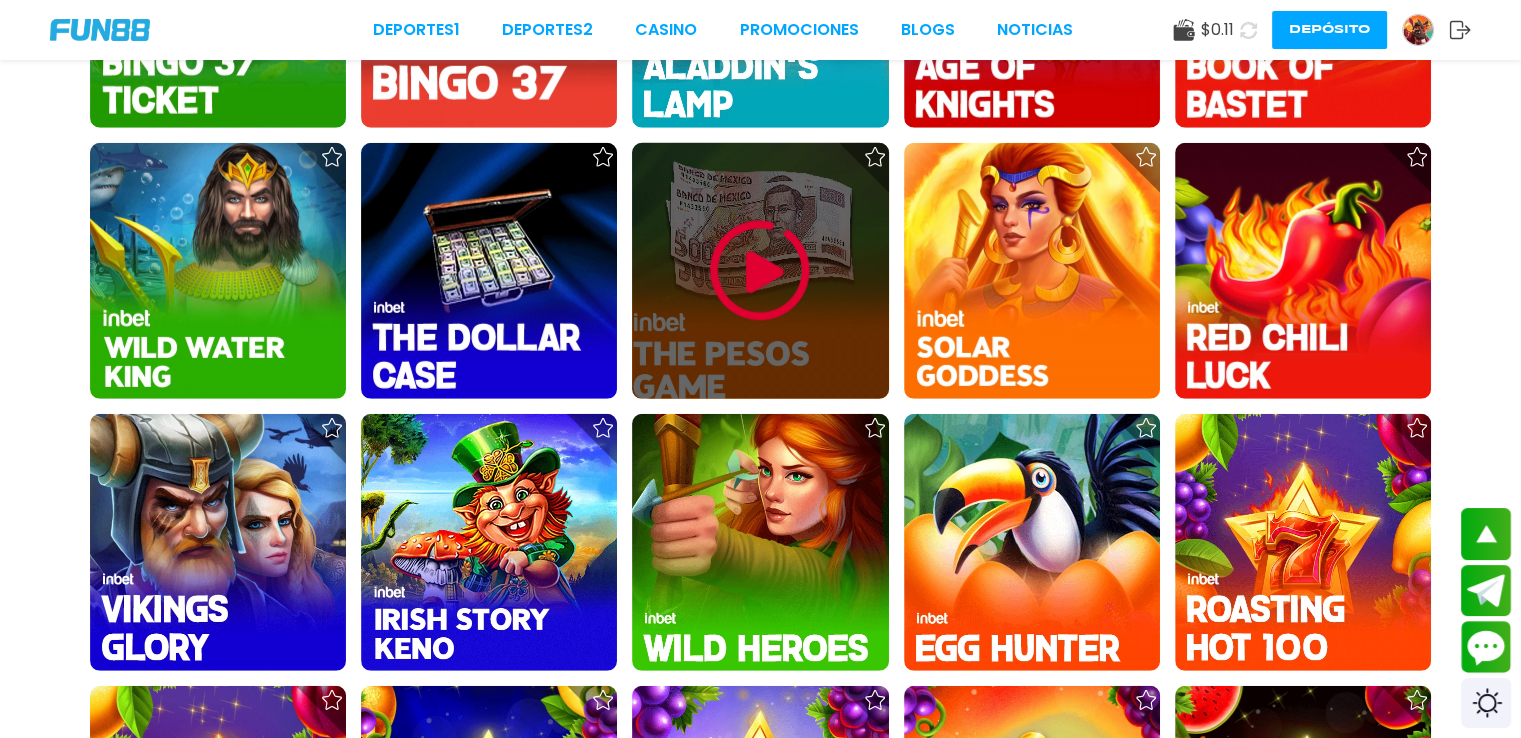 click at bounding box center (760, 271) 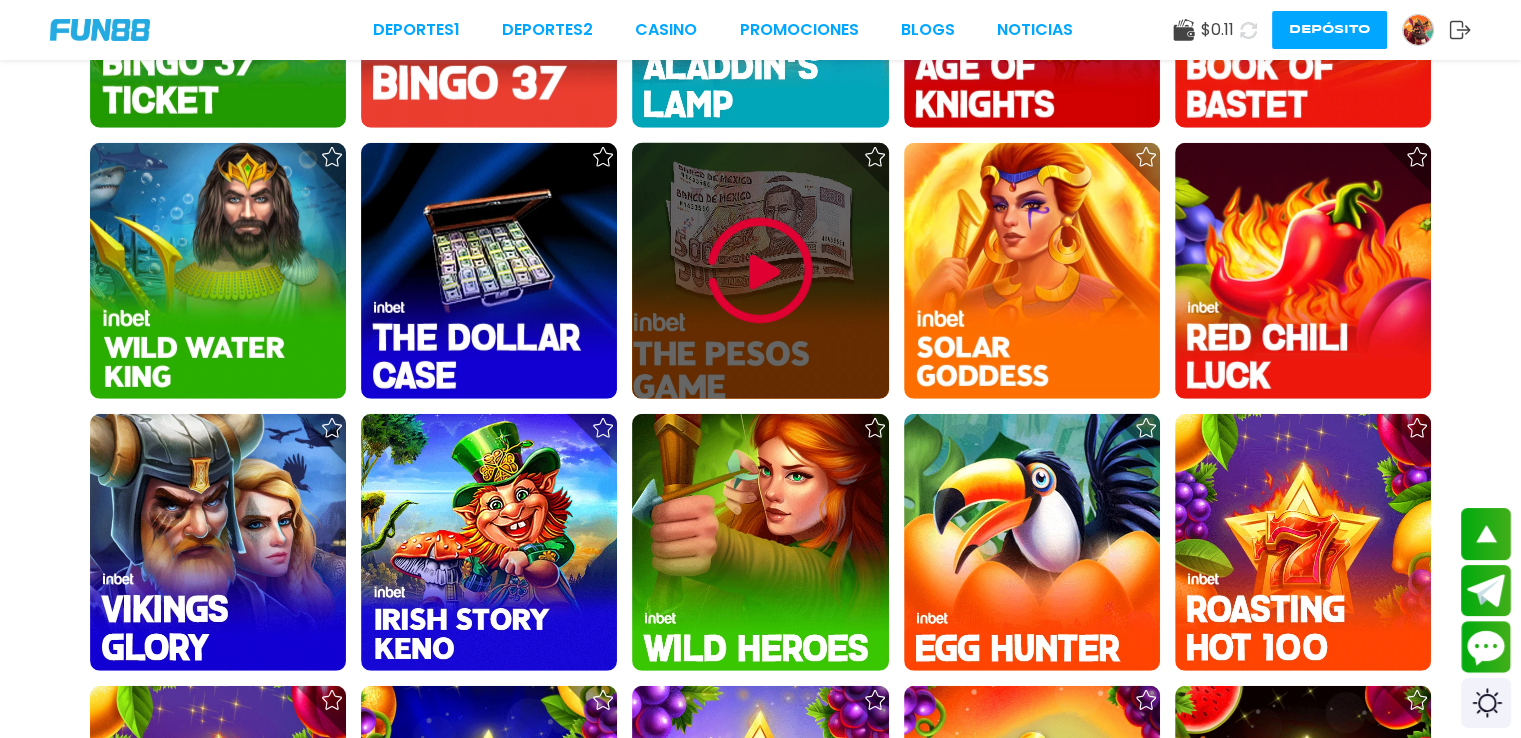 click at bounding box center [760, 271] 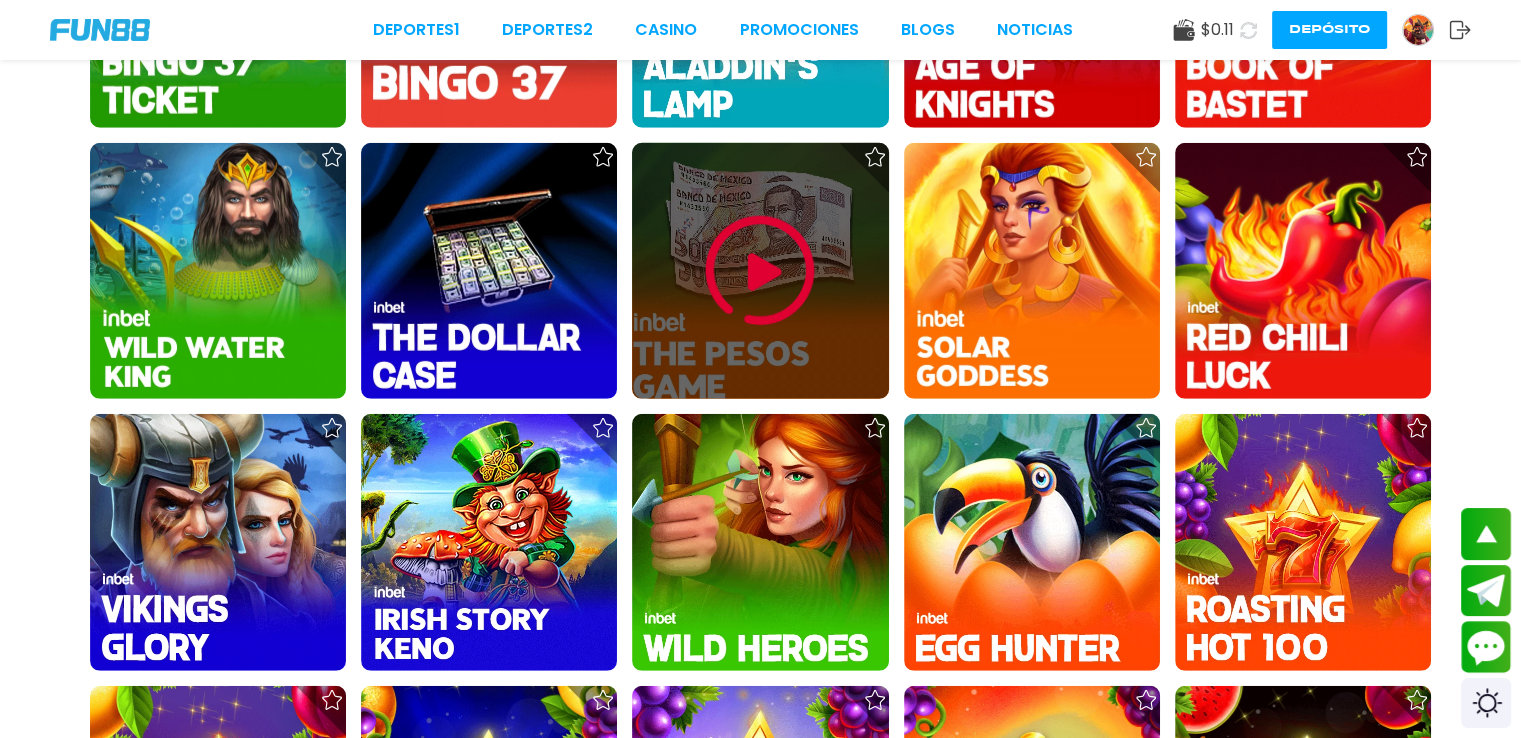 click at bounding box center [760, 271] 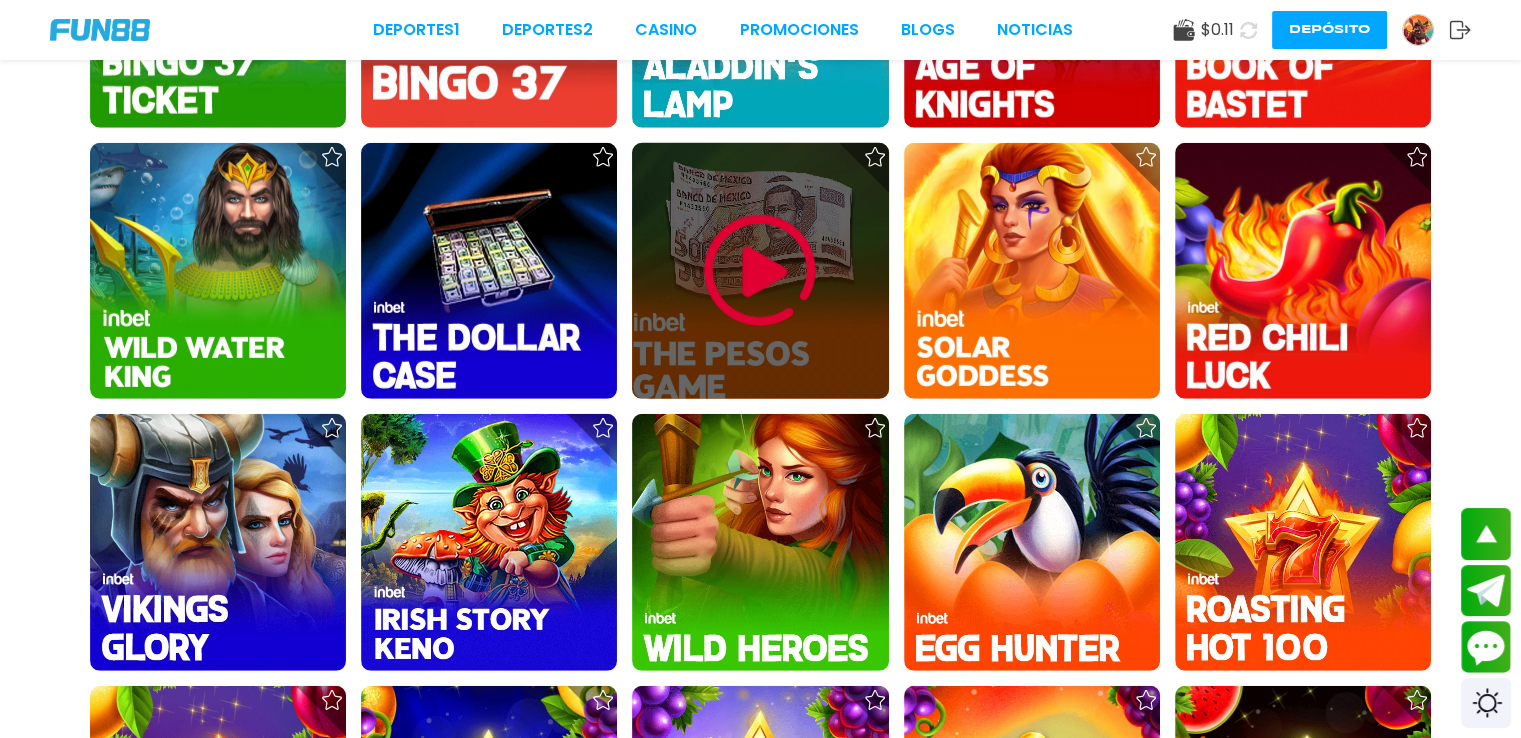 click at bounding box center [760, 271] 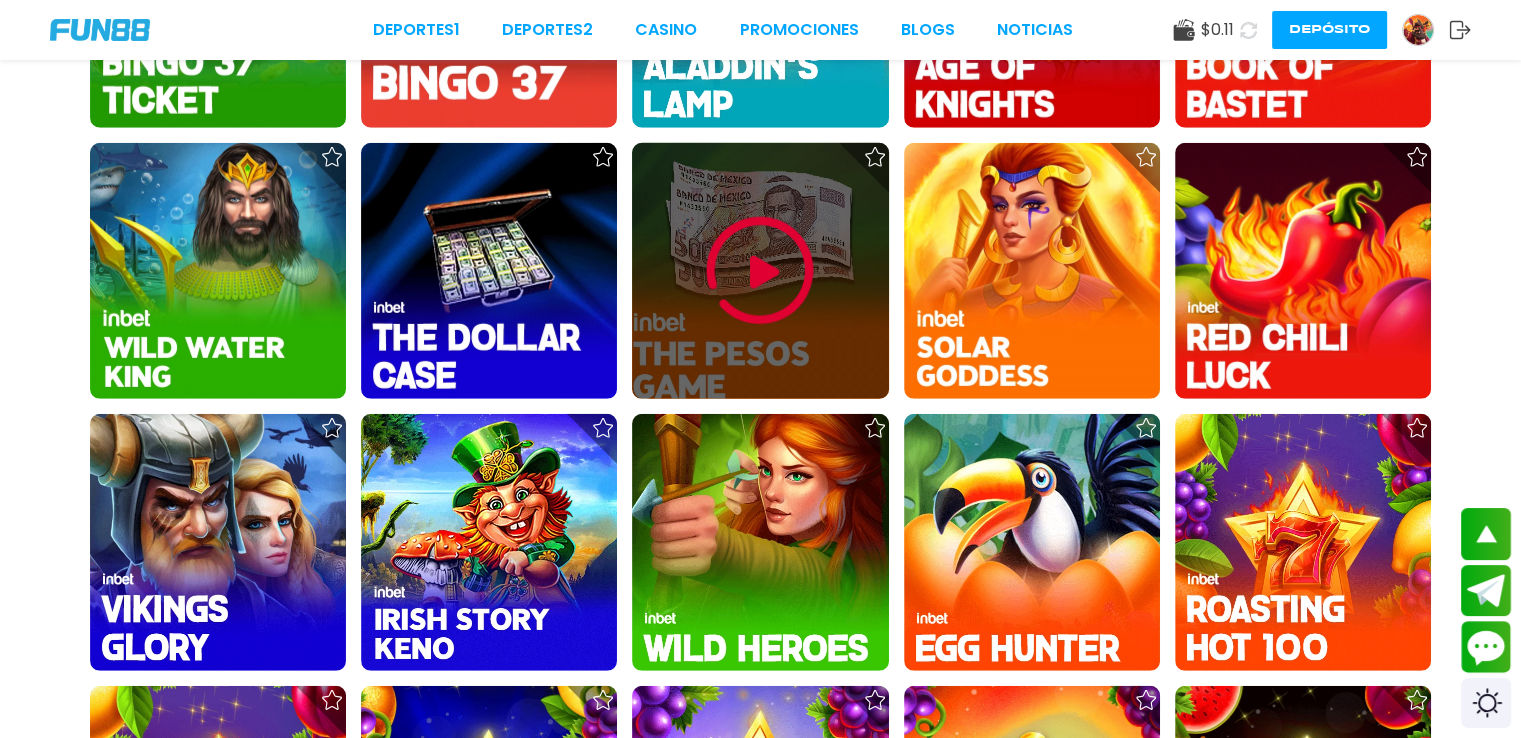 click at bounding box center (760, 271) 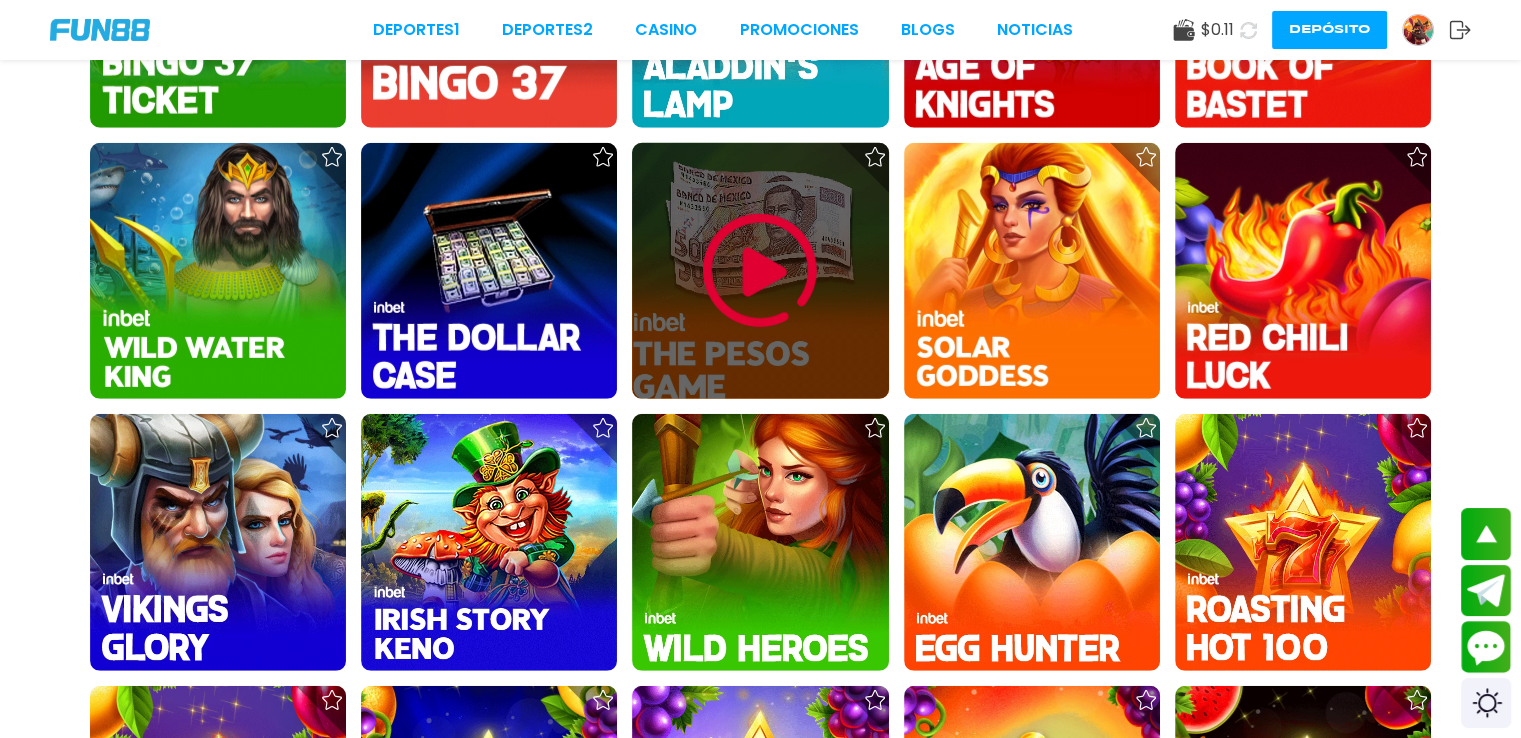 click at bounding box center (760, 271) 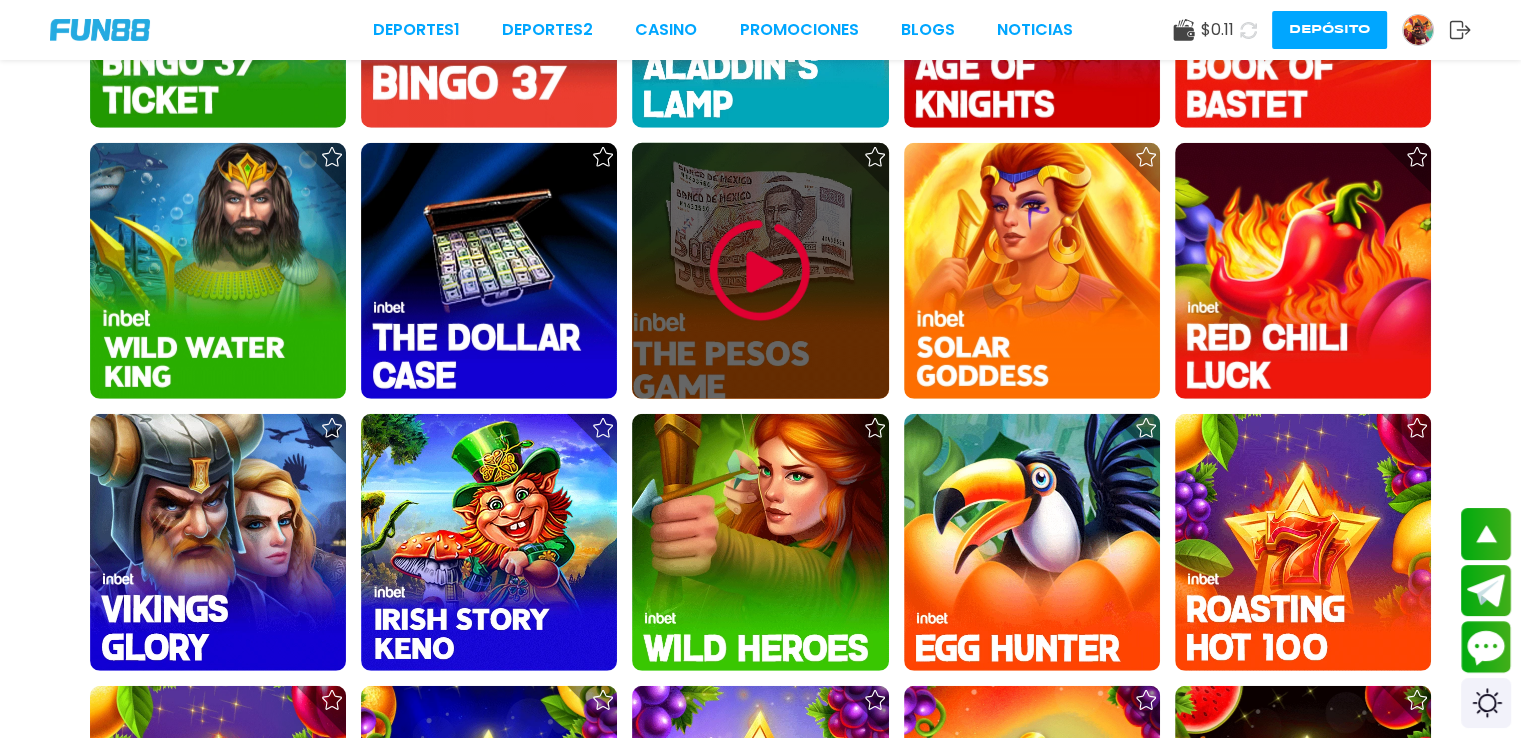 click at bounding box center (760, 271) 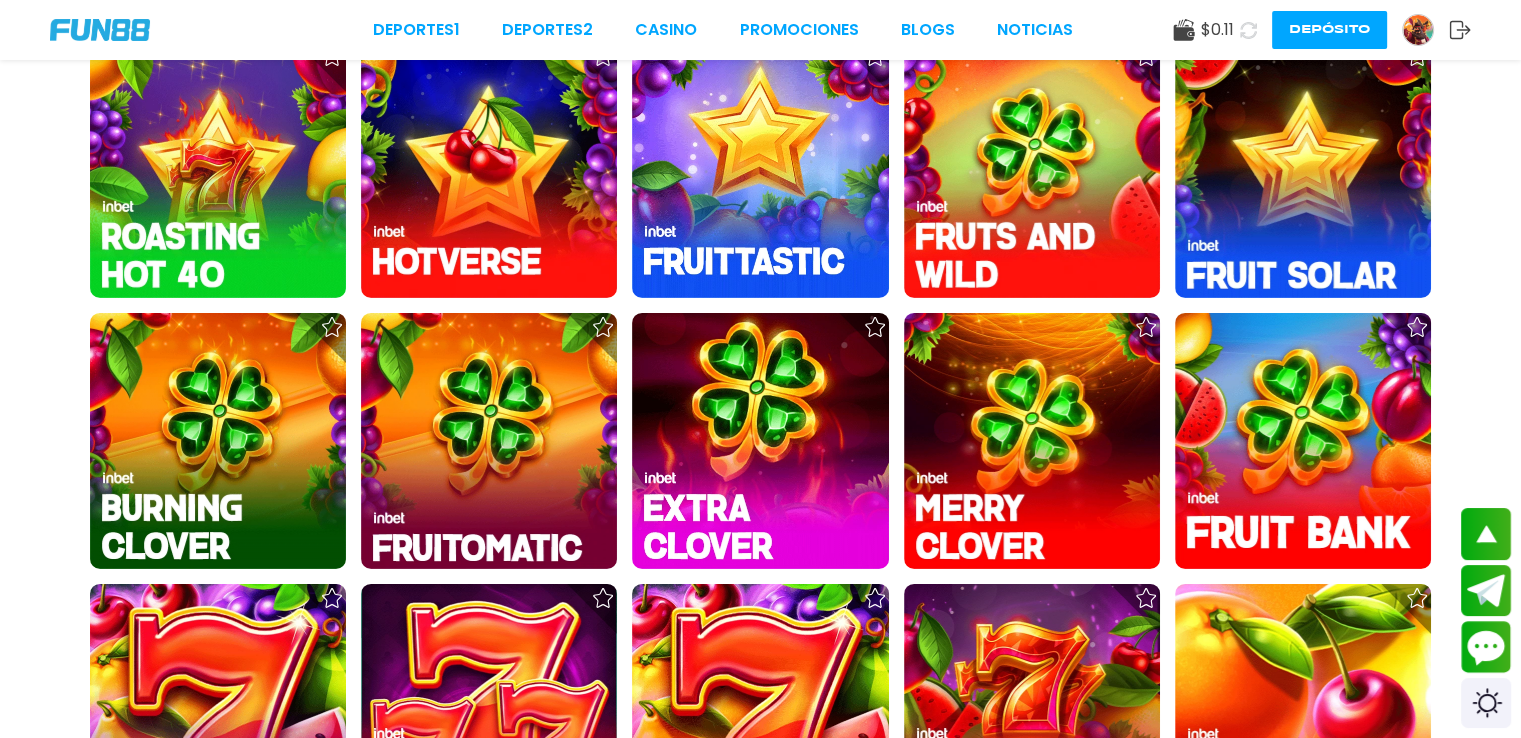 scroll, scrollTop: 7752, scrollLeft: 0, axis: vertical 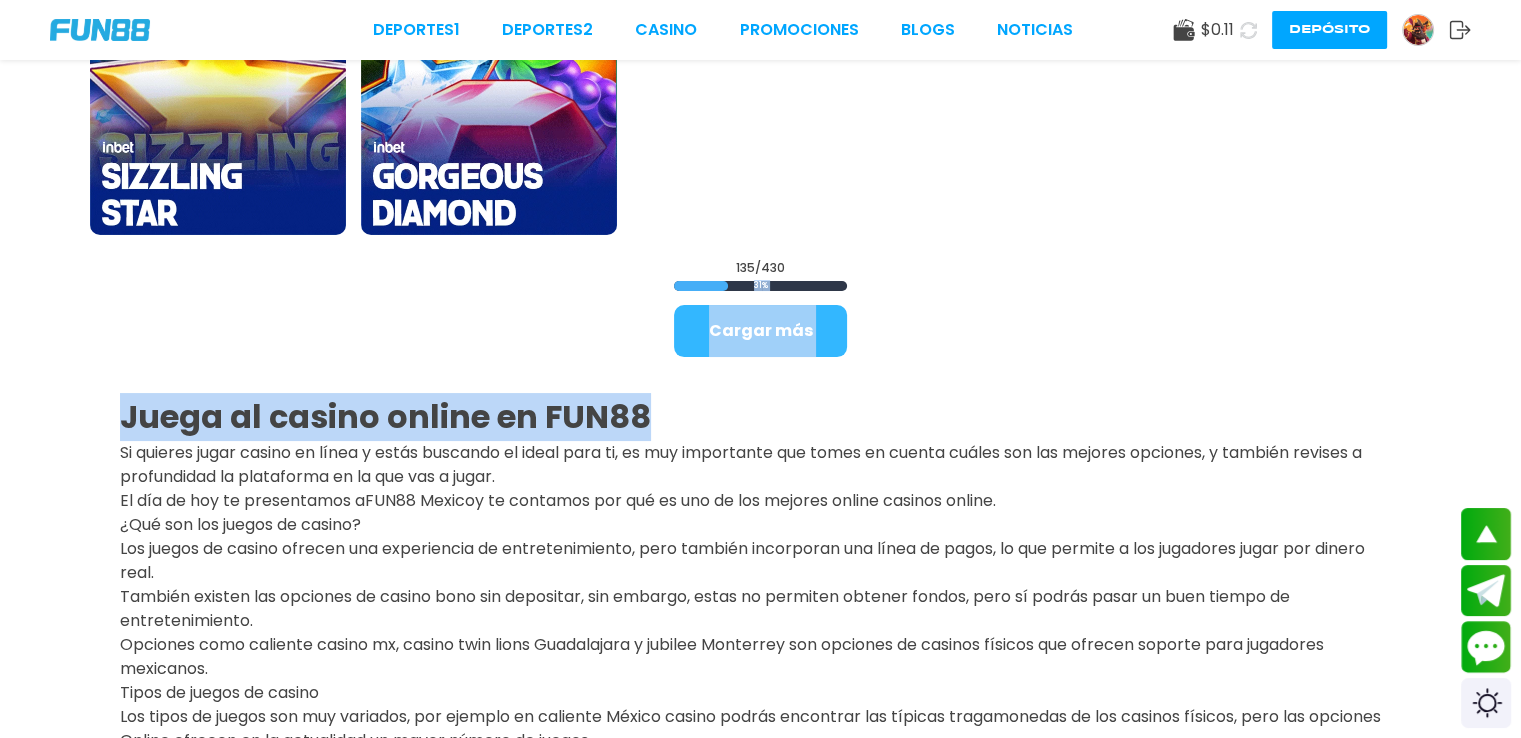 click on "Cargar más" at bounding box center [760, 331] 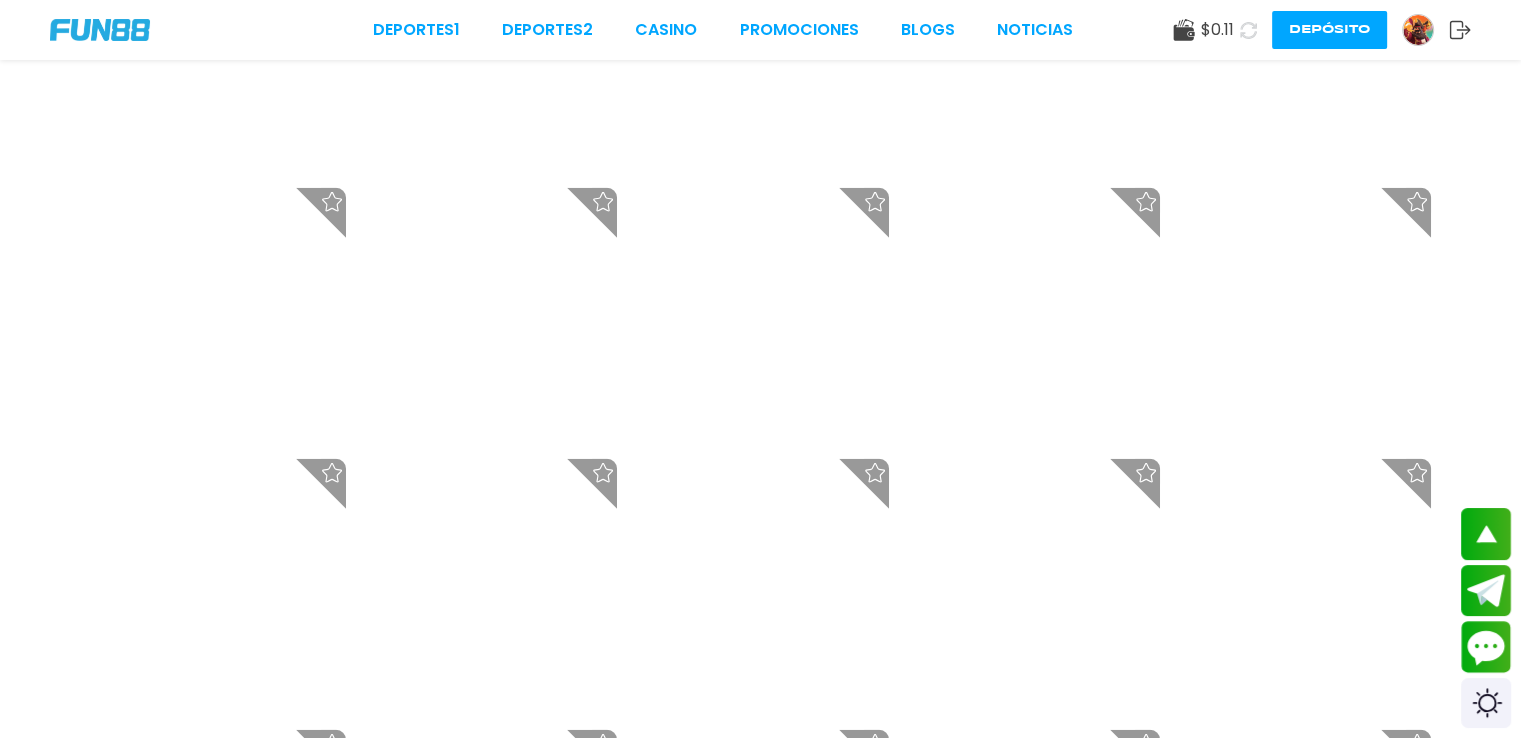 scroll, scrollTop: 7752, scrollLeft: 0, axis: vertical 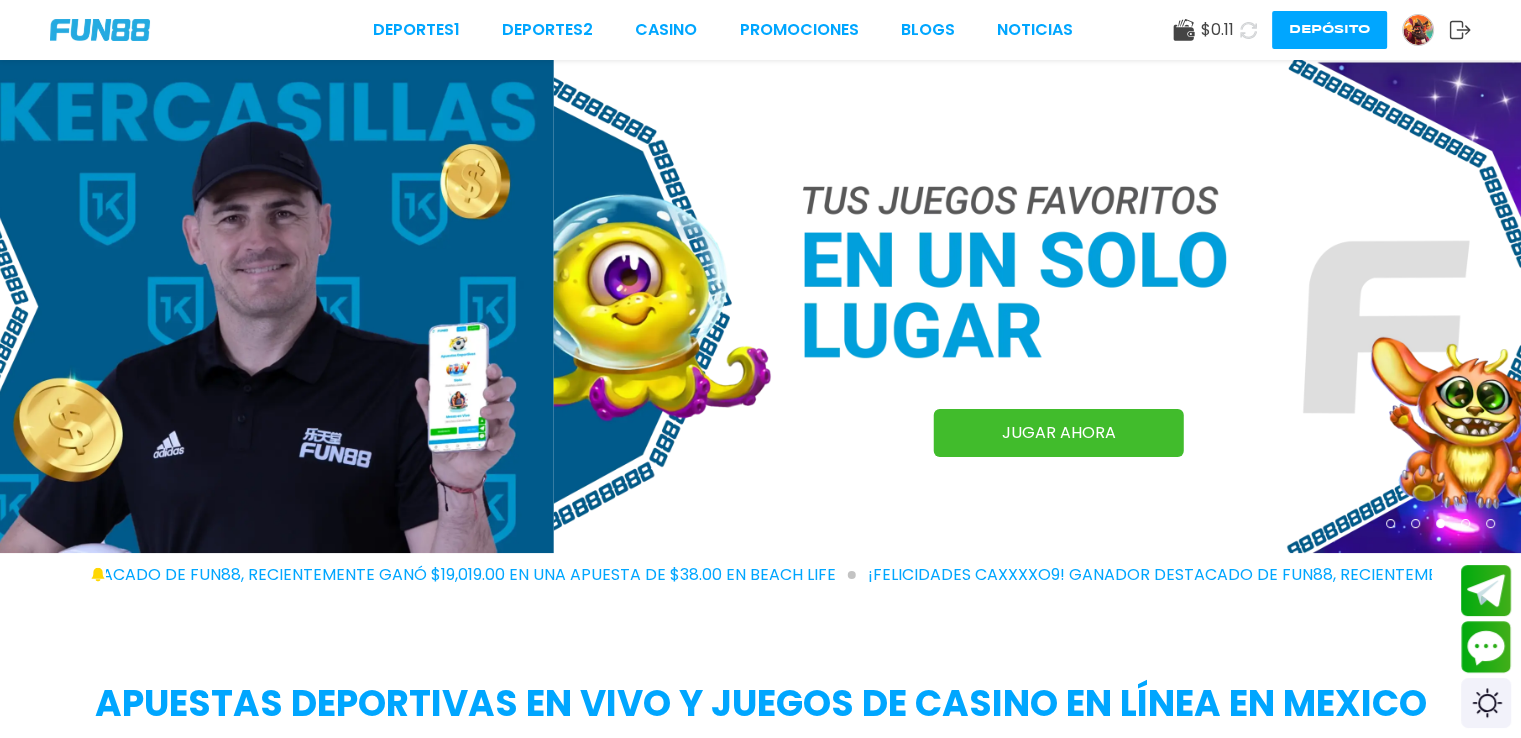 click on "Depósito" at bounding box center [1329, 30] 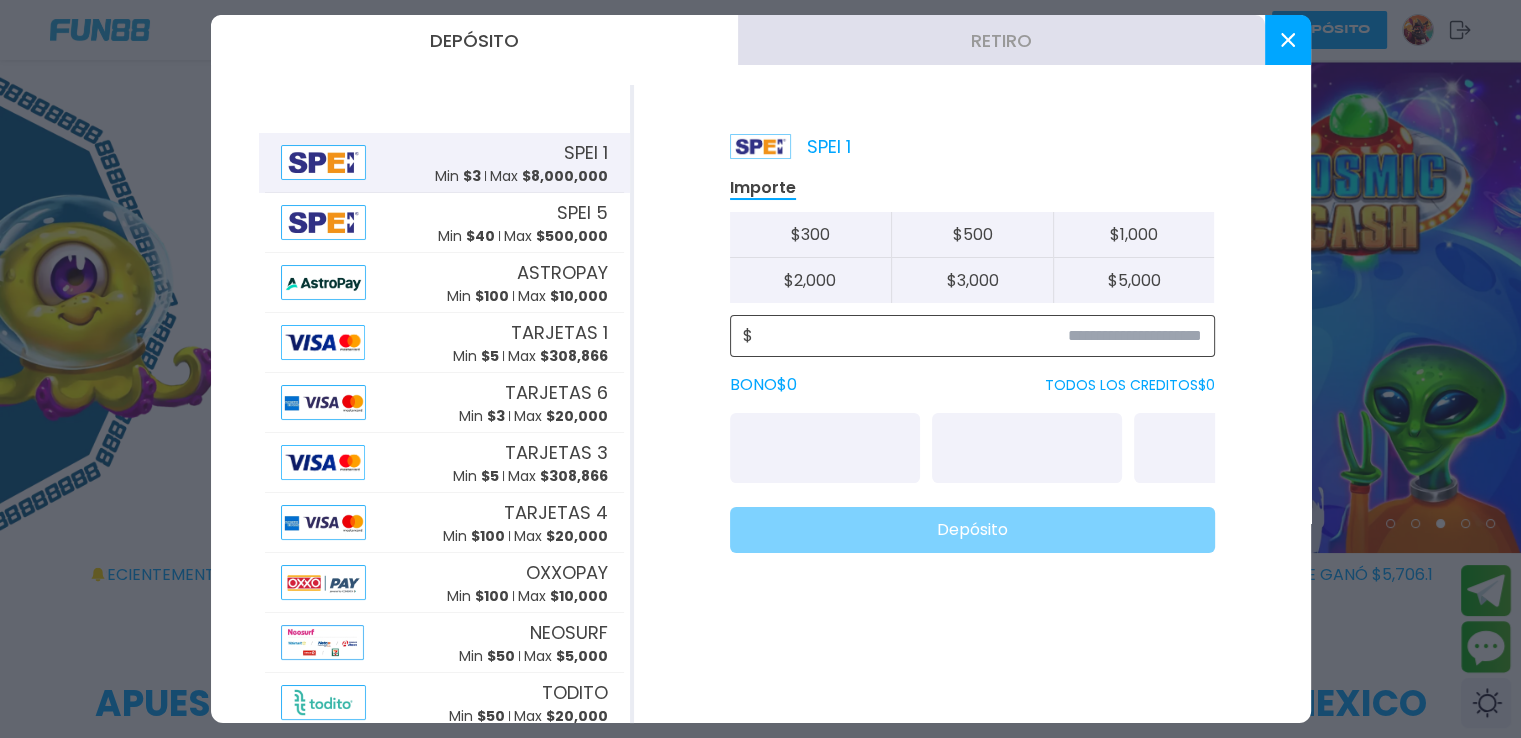 click at bounding box center (977, 336) 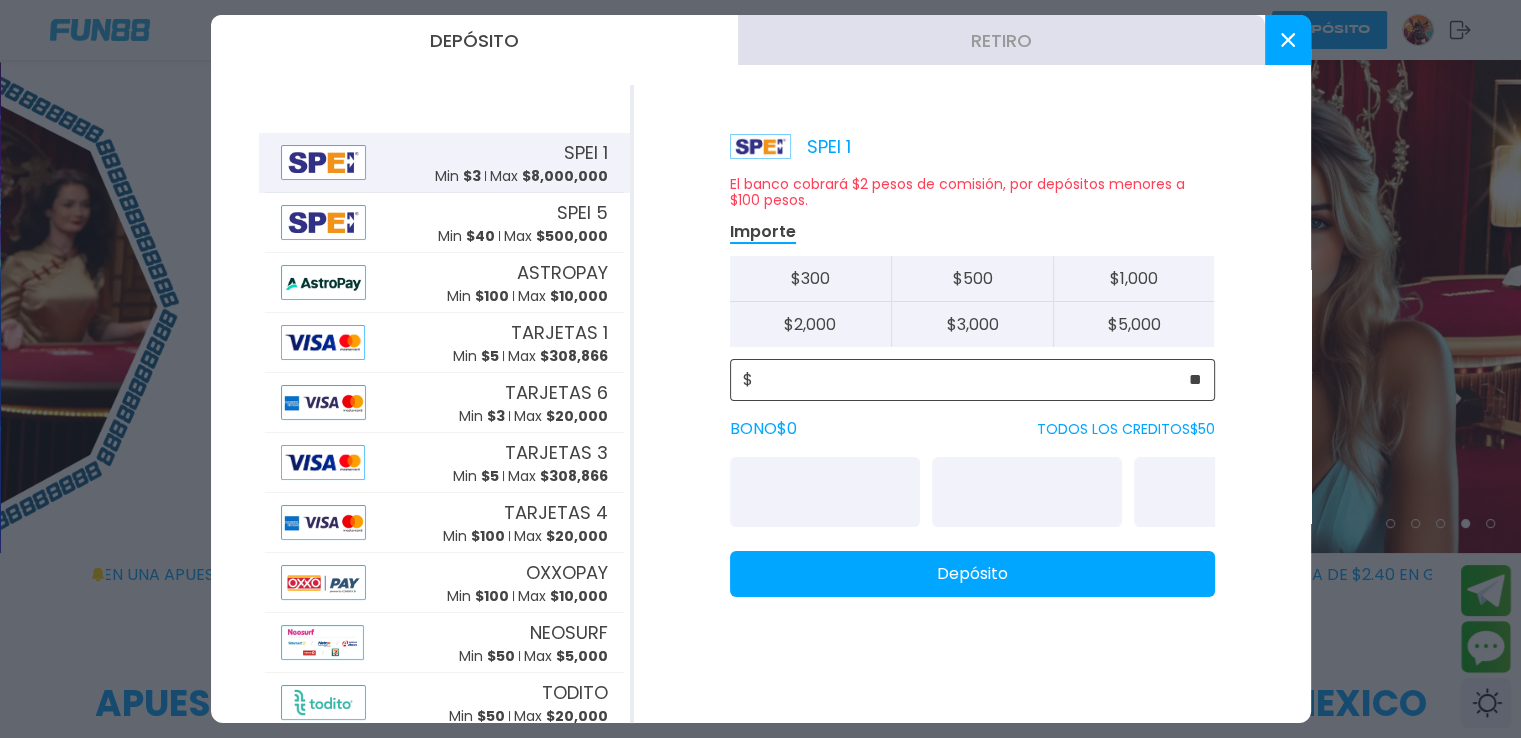 type on "**" 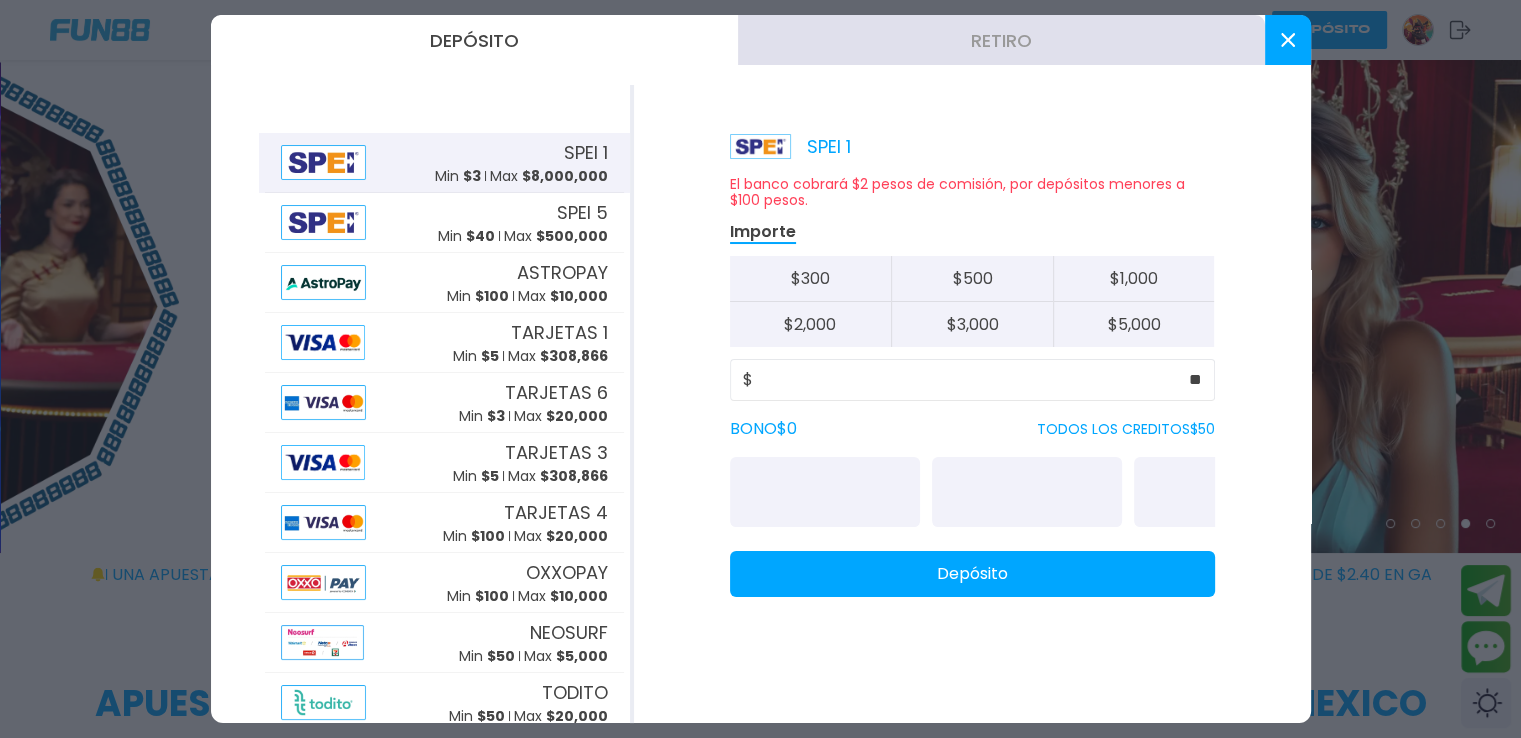 click on "Depósito" at bounding box center (972, 574) 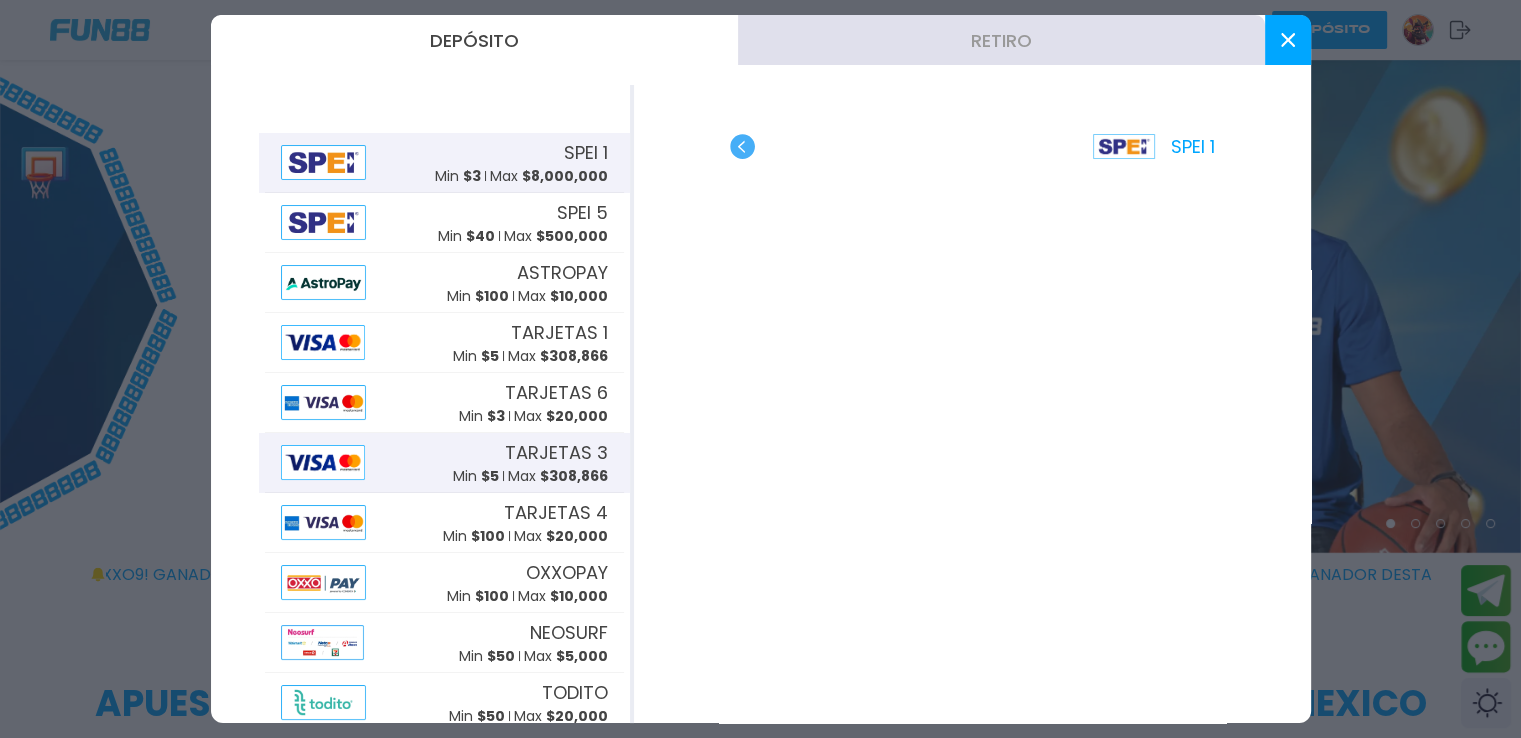 click on "$ 5" at bounding box center [490, 476] 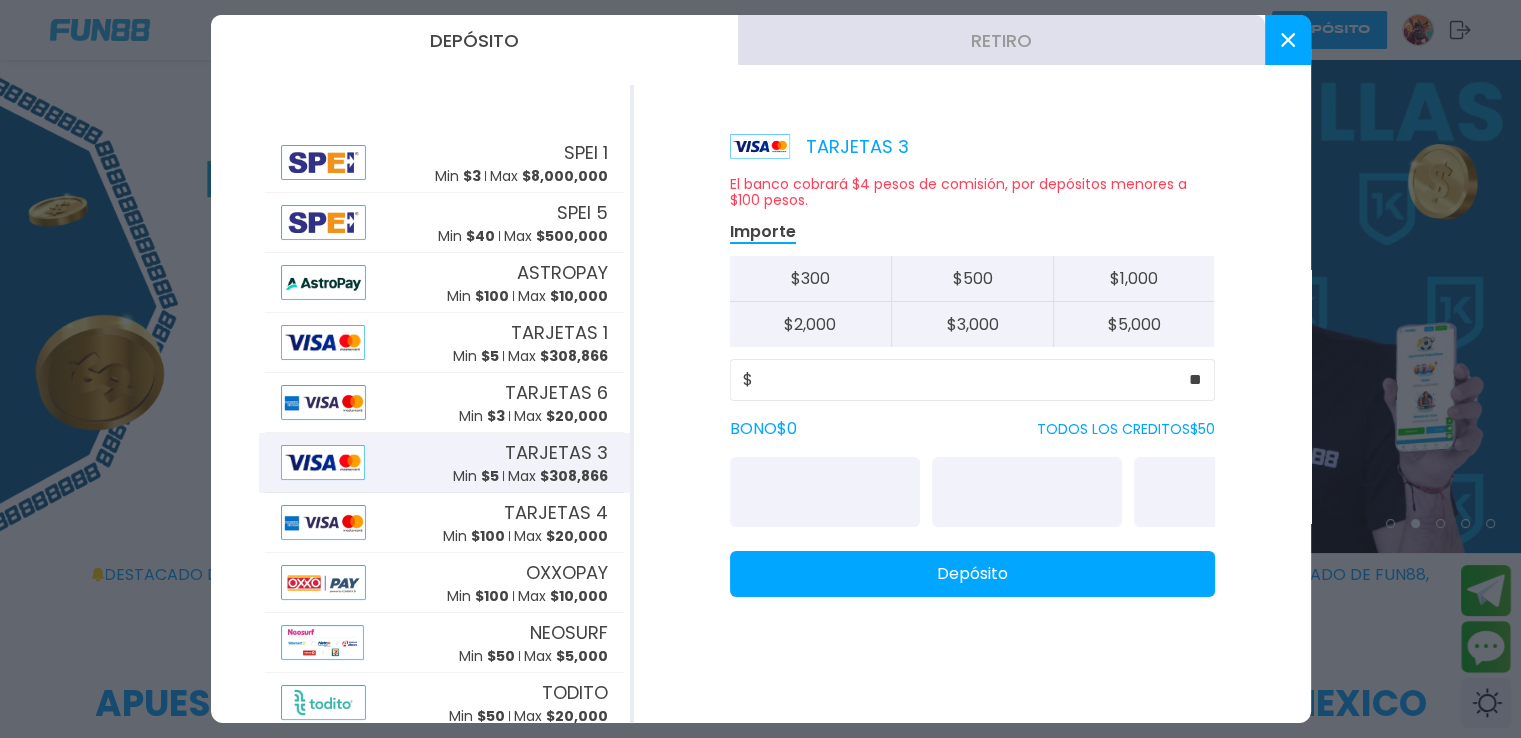 click on "Depósito" at bounding box center [972, 574] 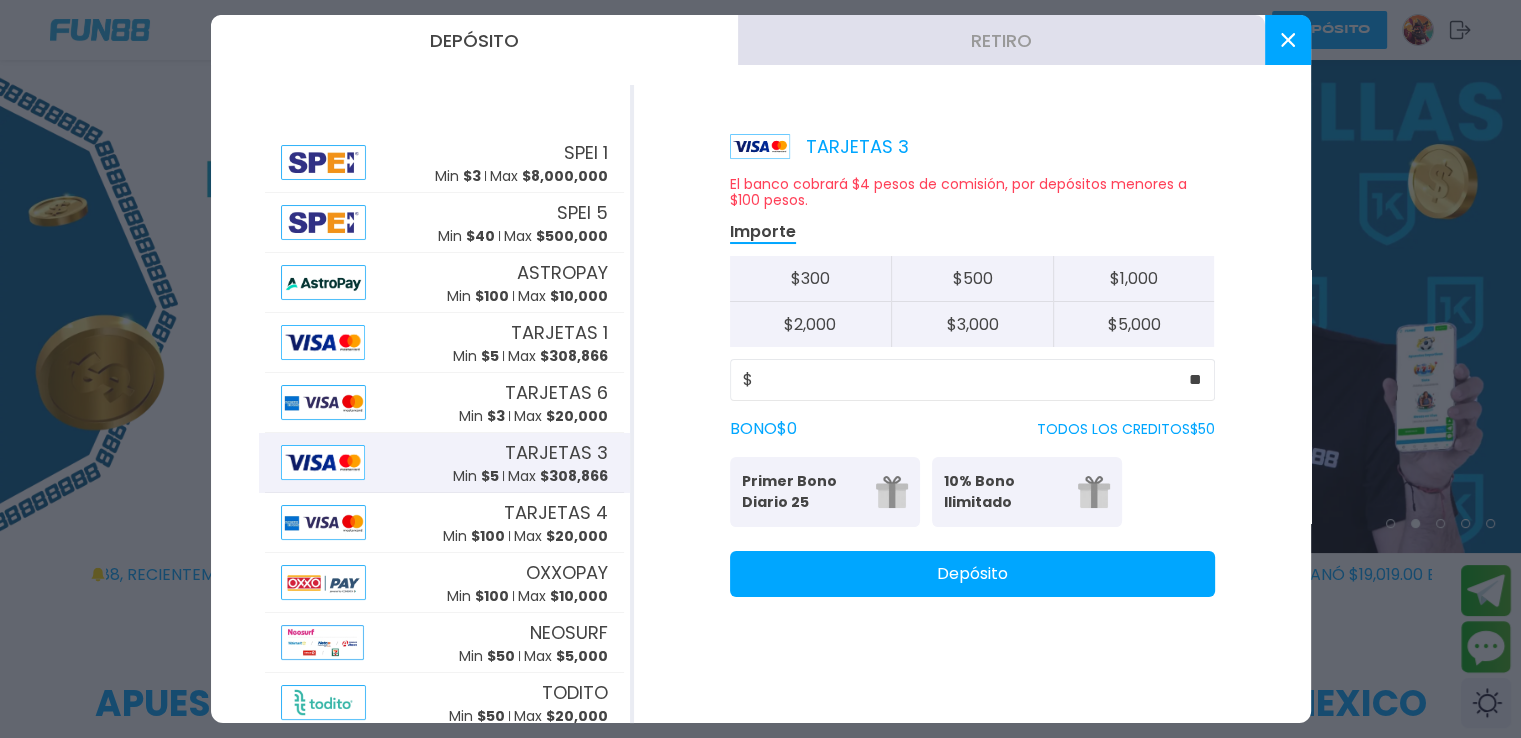 click 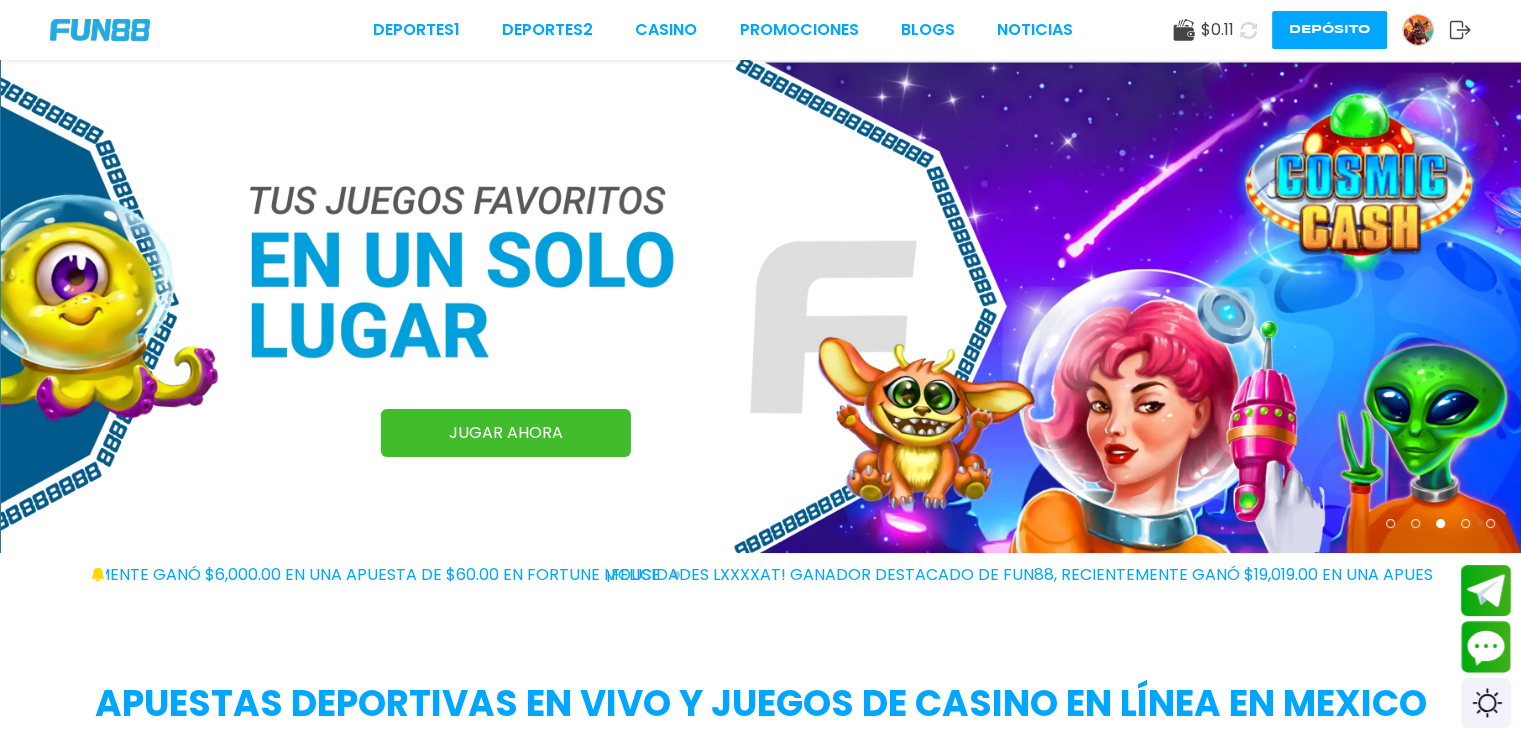 click 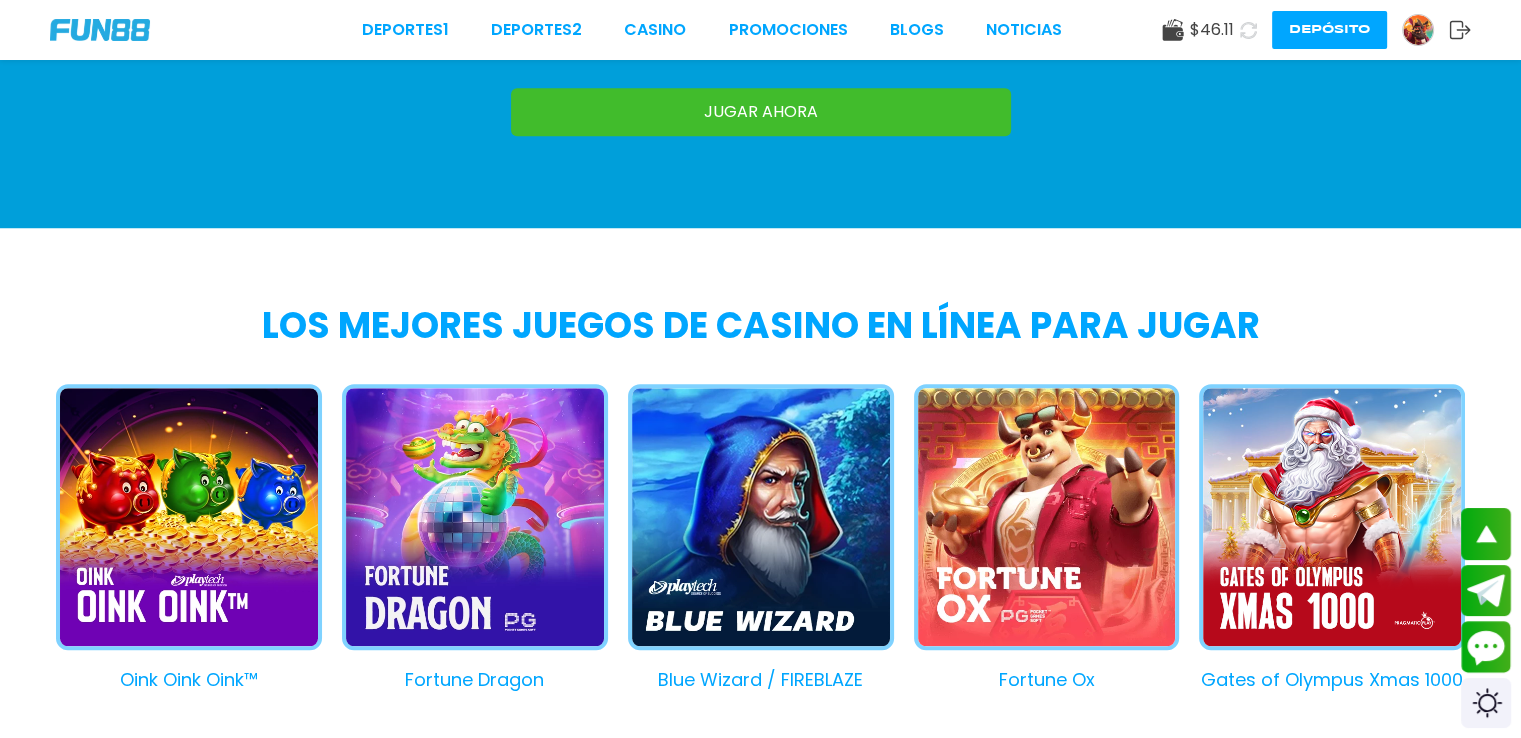 scroll, scrollTop: 1681, scrollLeft: 0, axis: vertical 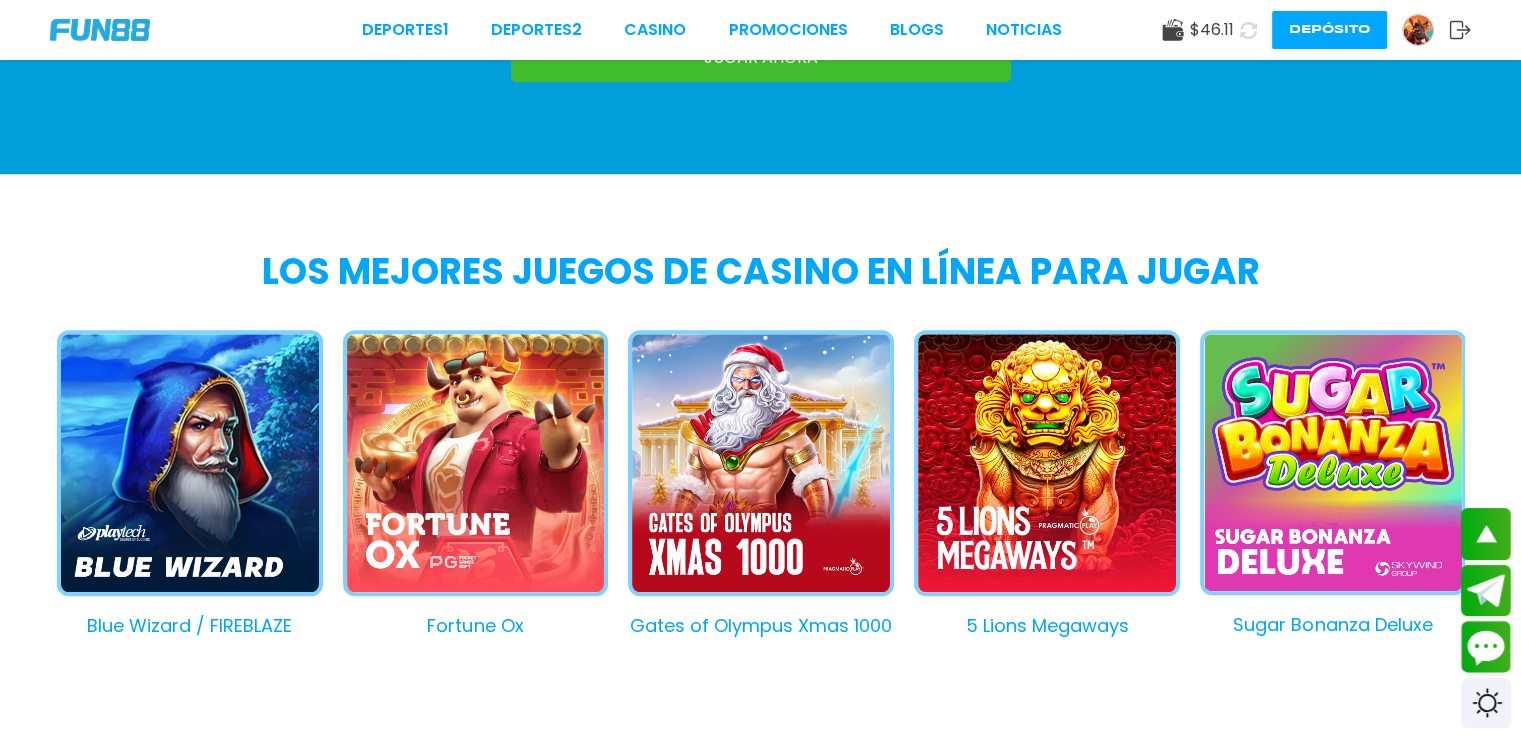 click on "Sugar Bonanza Deluxe" at bounding box center [1323, 484] 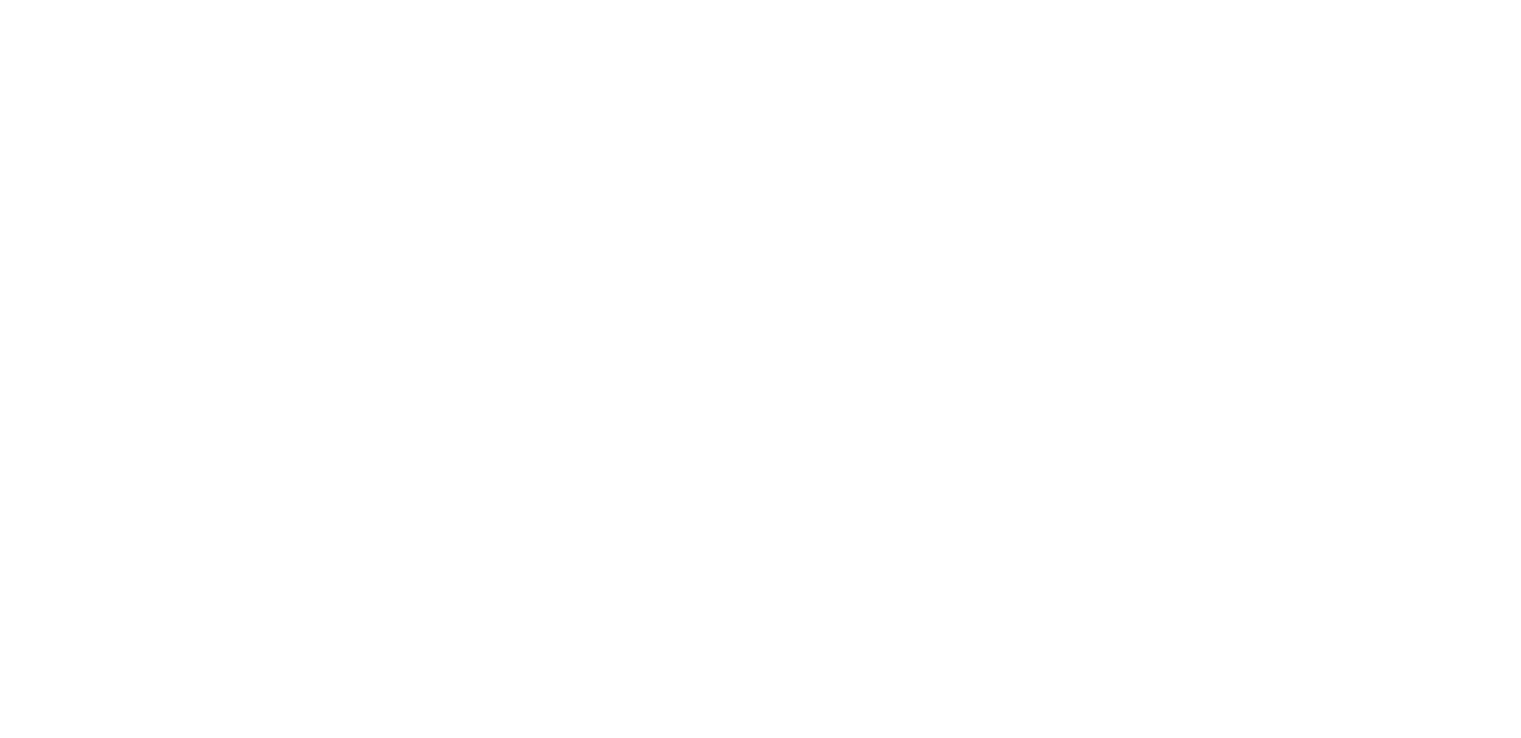 scroll, scrollTop: 0, scrollLeft: 0, axis: both 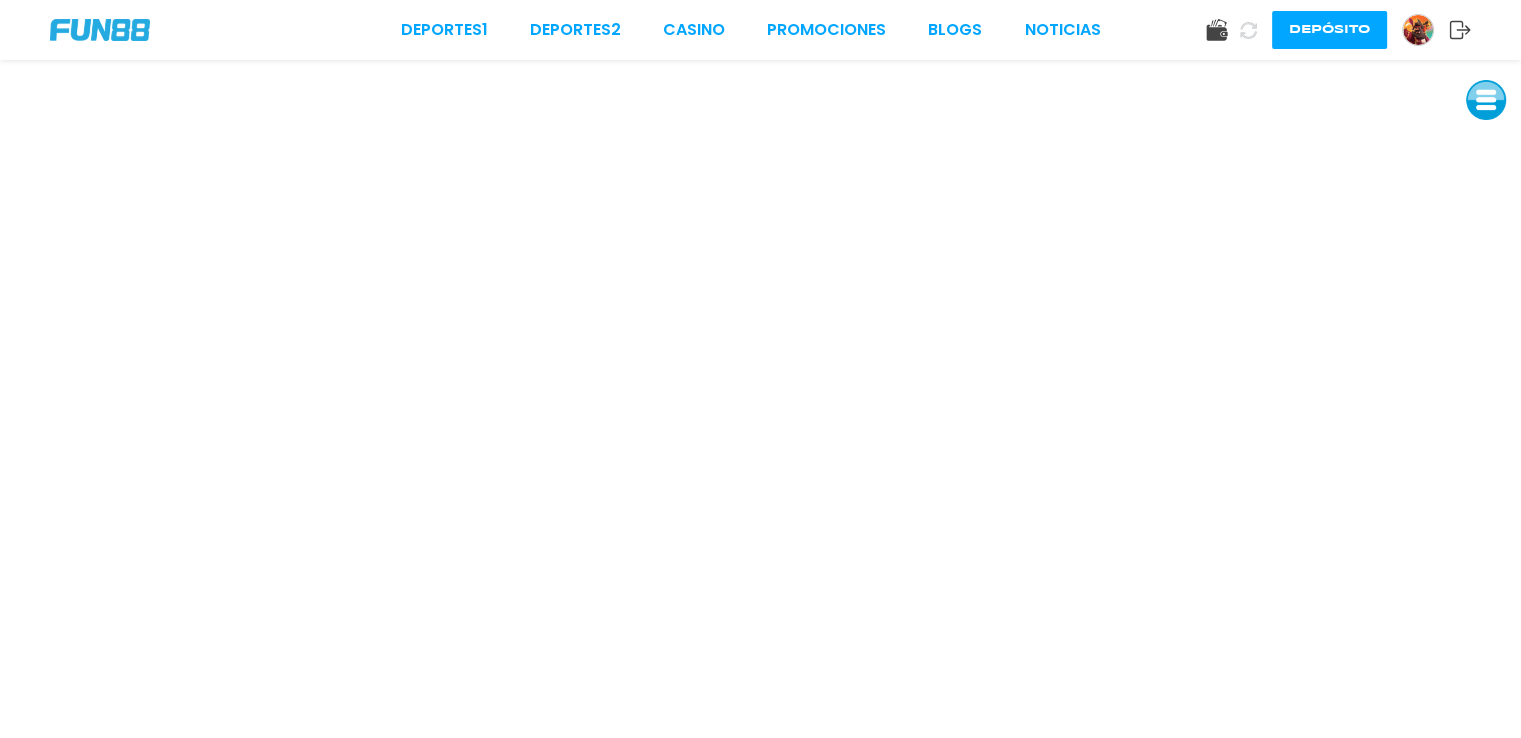 click on "Deportes  1 Deportes  2 CASINO Promociones BLOGS NOTICIAS Depósito" at bounding box center [760, 30] 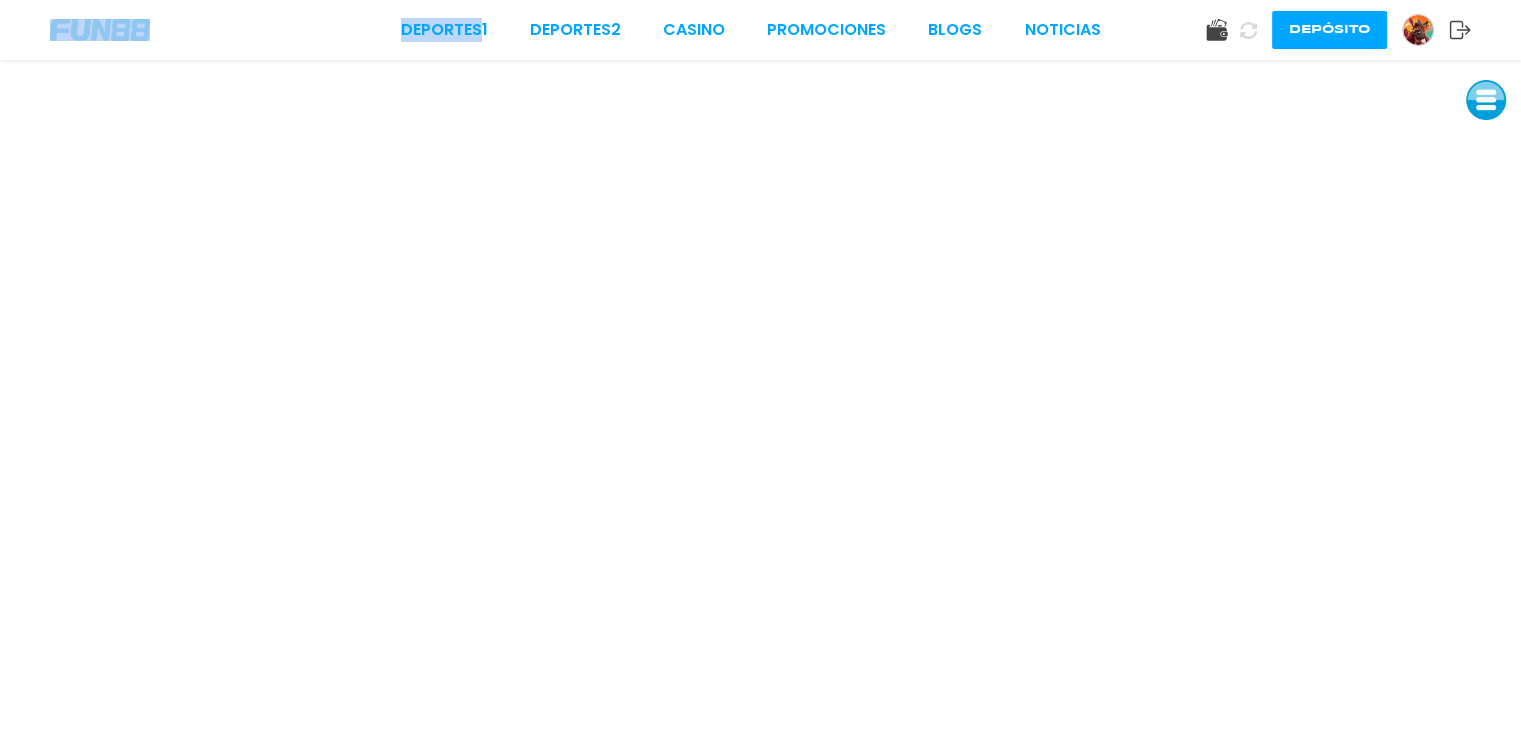 click on "Deportes  1 Deportes  2 CASINO Promociones BLOGS NOTICIAS Depósito" at bounding box center (760, 30) 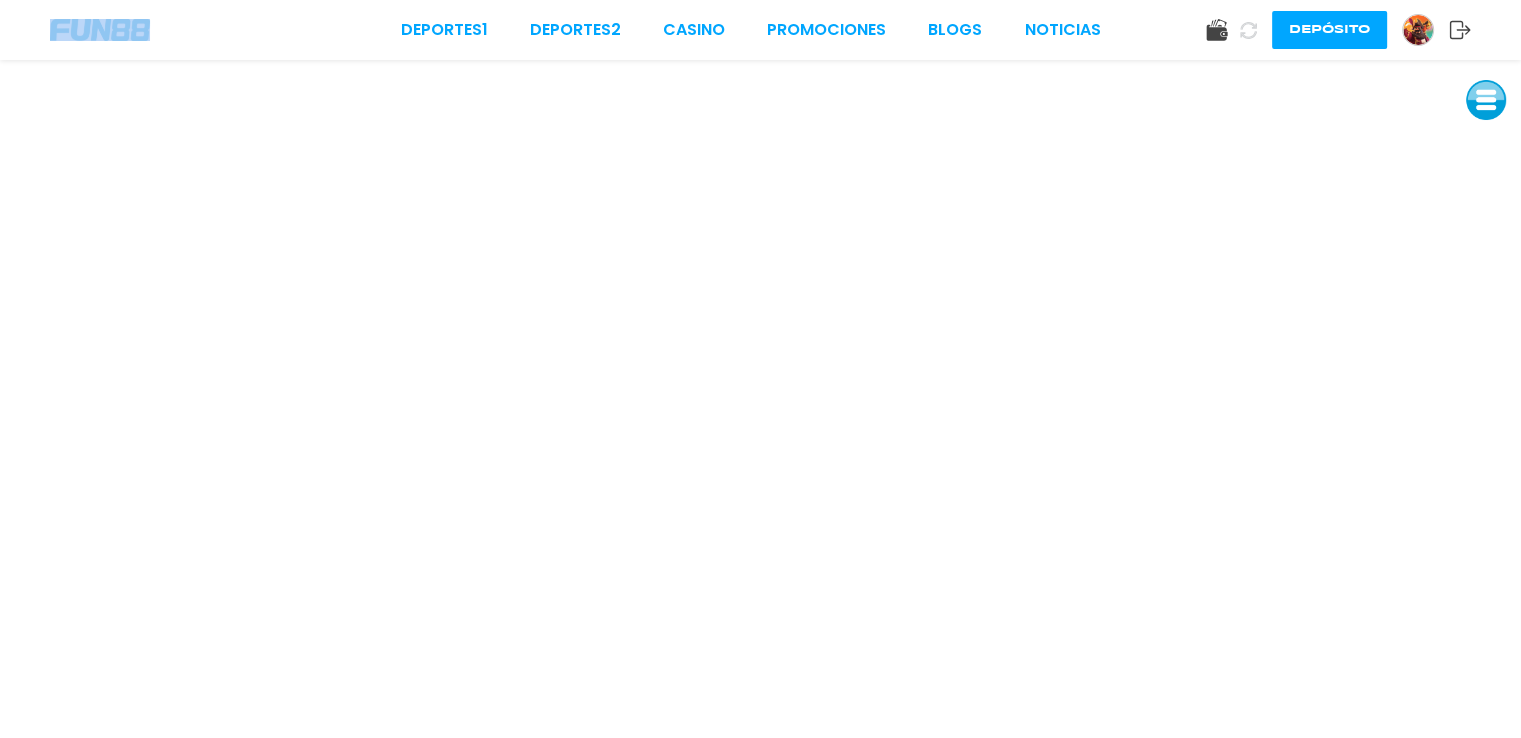click on "Deportes  1 Deportes  2 CASINO Promociones BLOGS NOTICIAS Depósito" at bounding box center [760, 30] 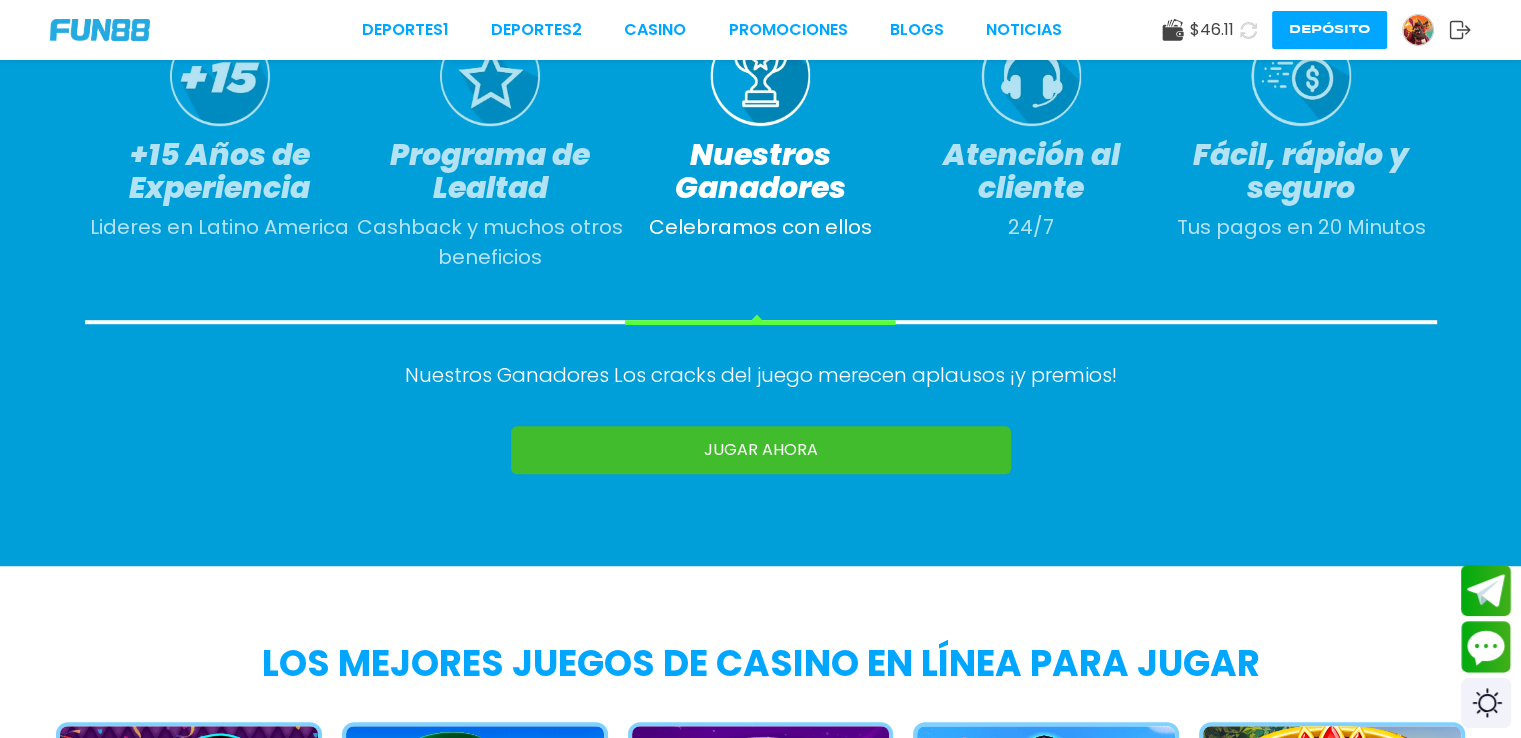 scroll, scrollTop: 1934, scrollLeft: 0, axis: vertical 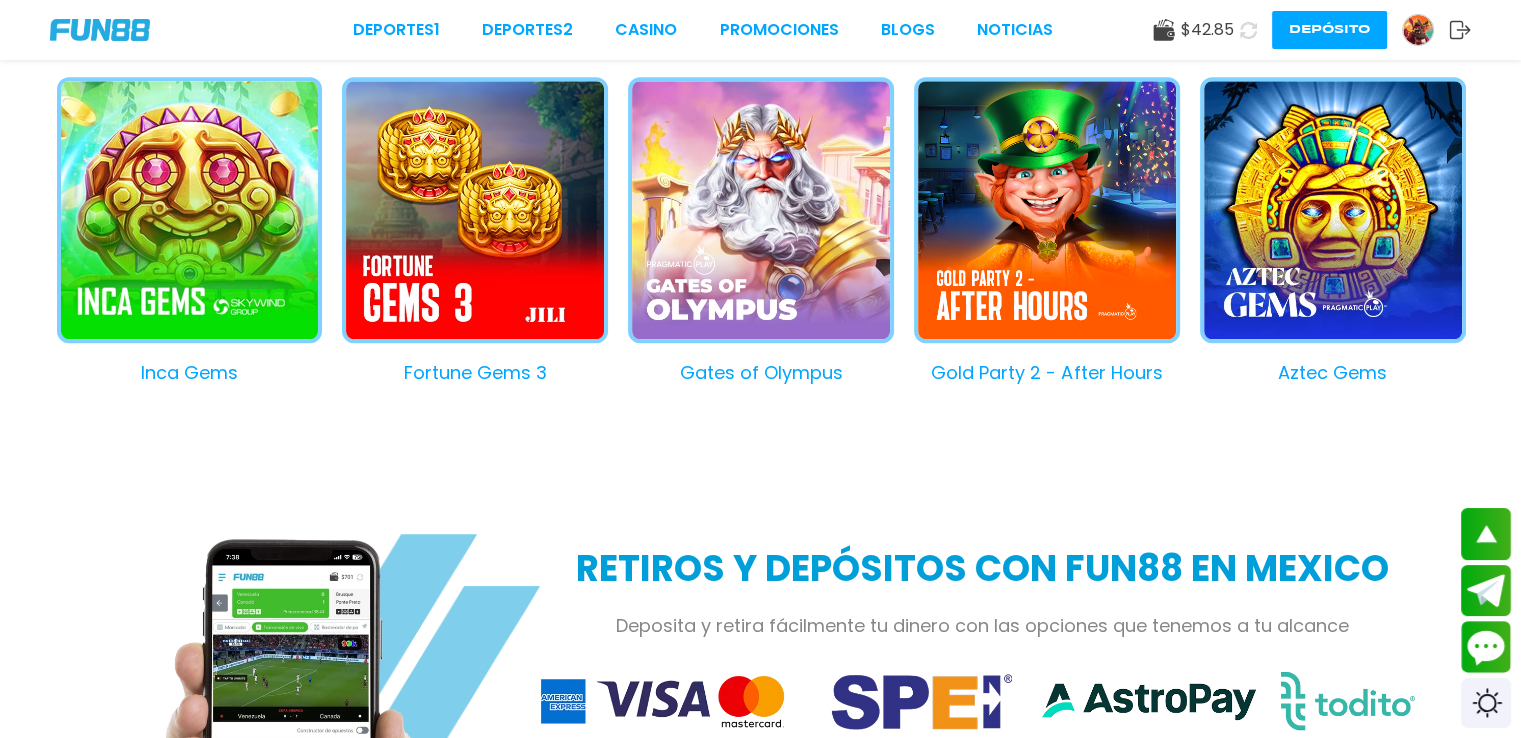 click on "Gold Party 2 - After Hours" at bounding box center [1037, 231] 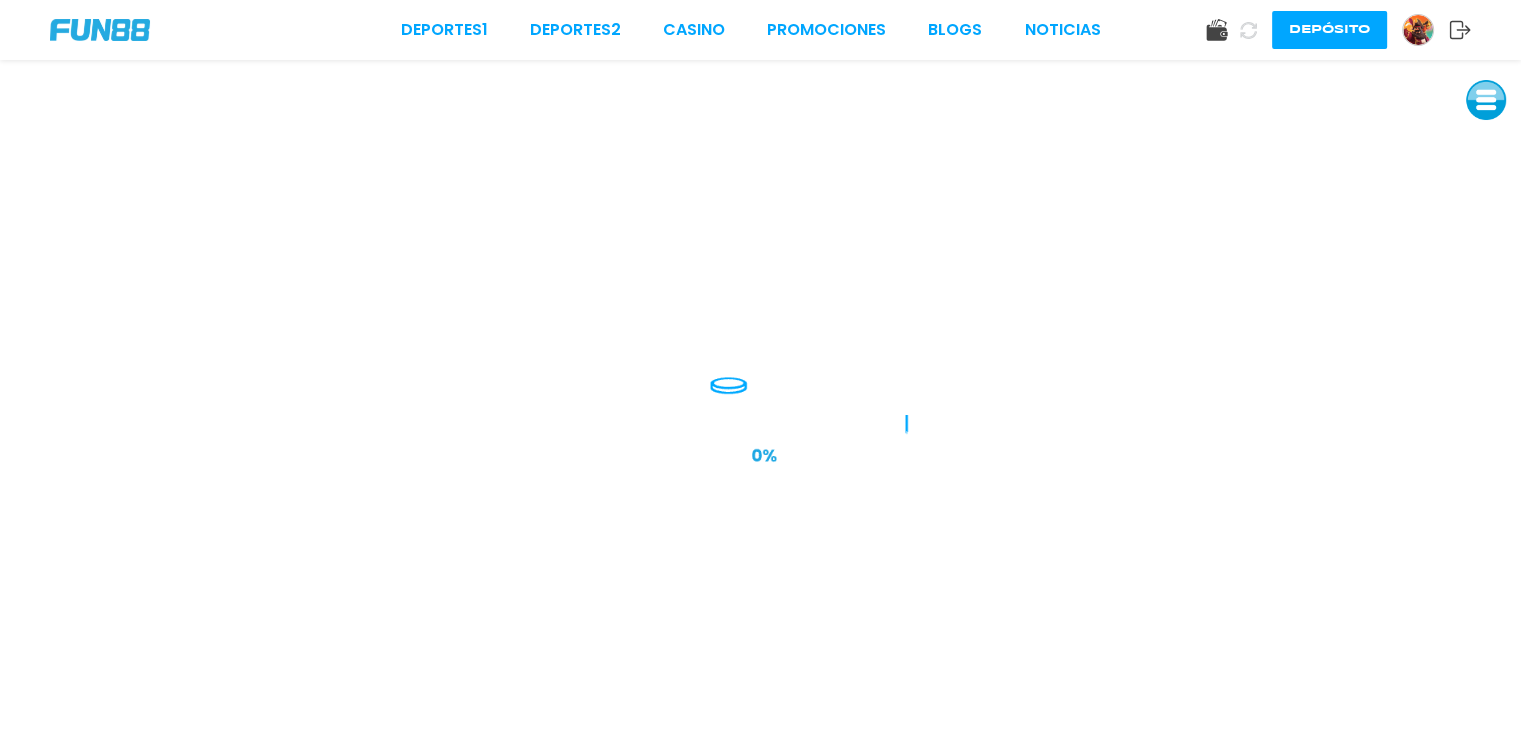 scroll, scrollTop: 0, scrollLeft: 0, axis: both 